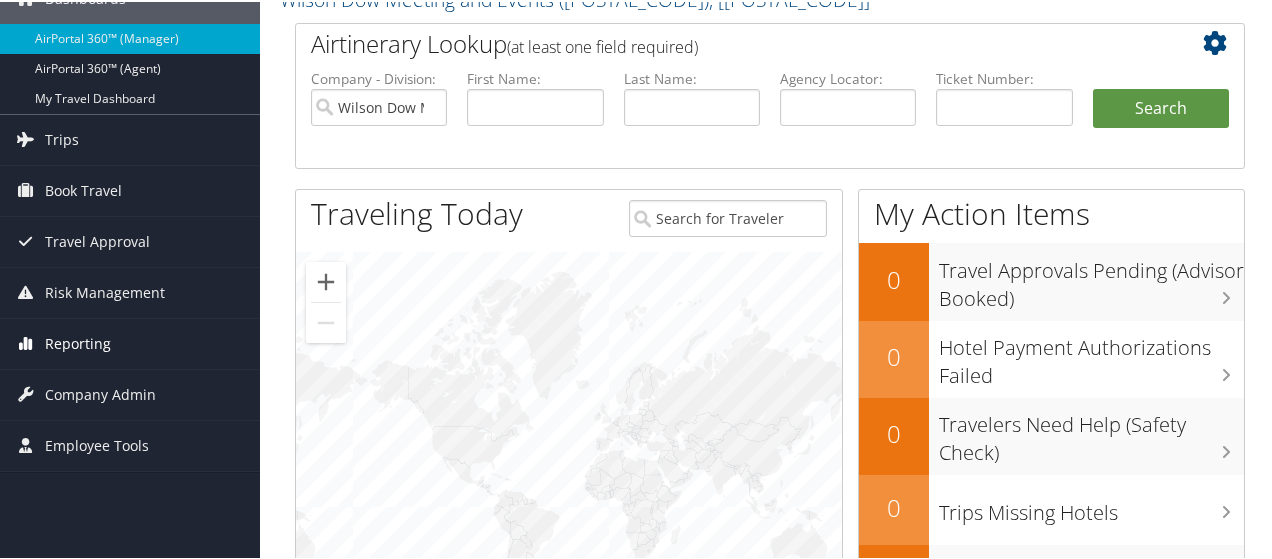 scroll, scrollTop: 0, scrollLeft: 0, axis: both 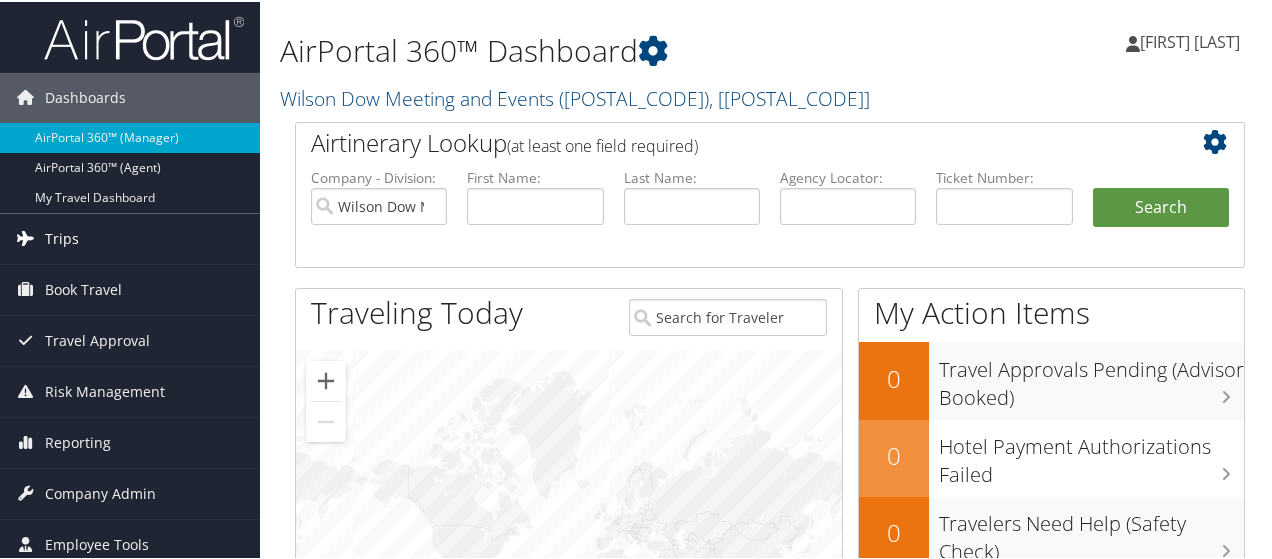 click on "Trips" at bounding box center [62, 237] 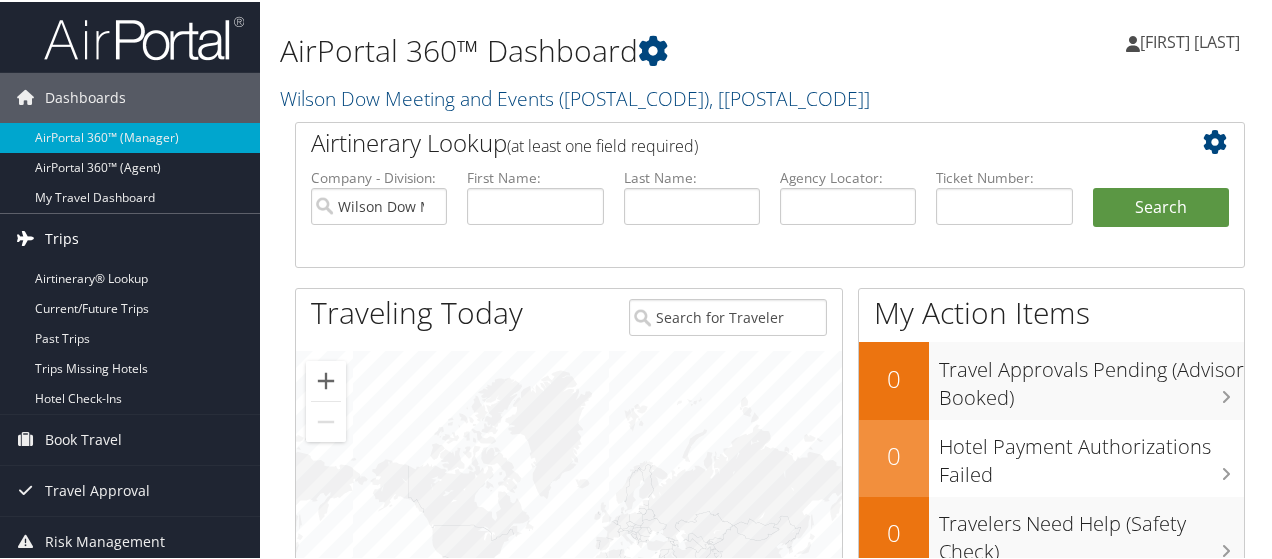 click on "Trips" at bounding box center (62, 237) 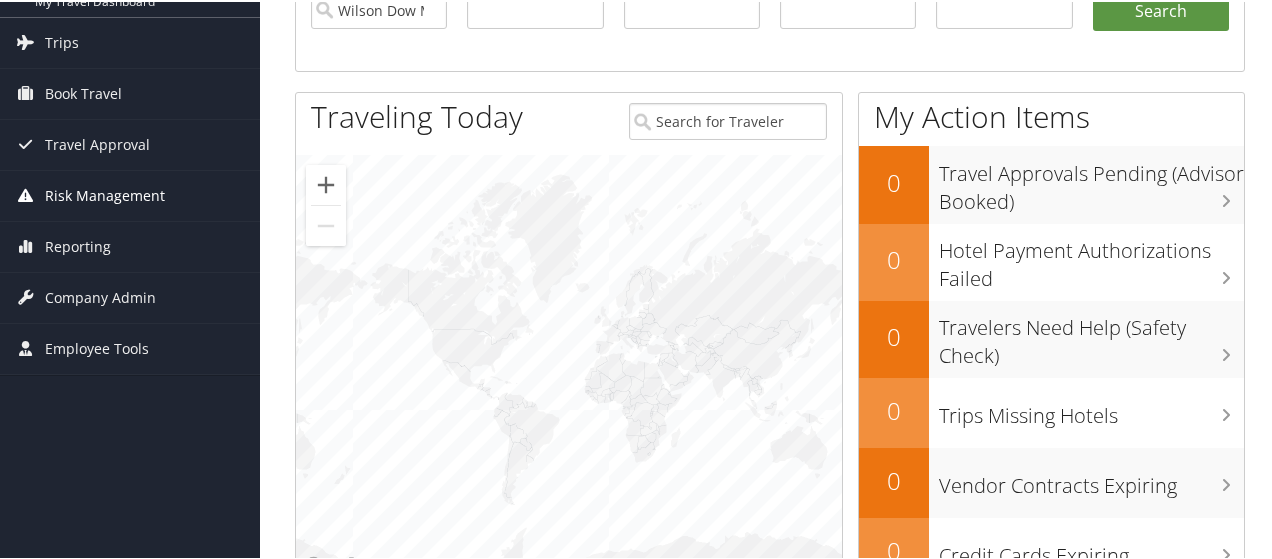 scroll, scrollTop: 200, scrollLeft: 0, axis: vertical 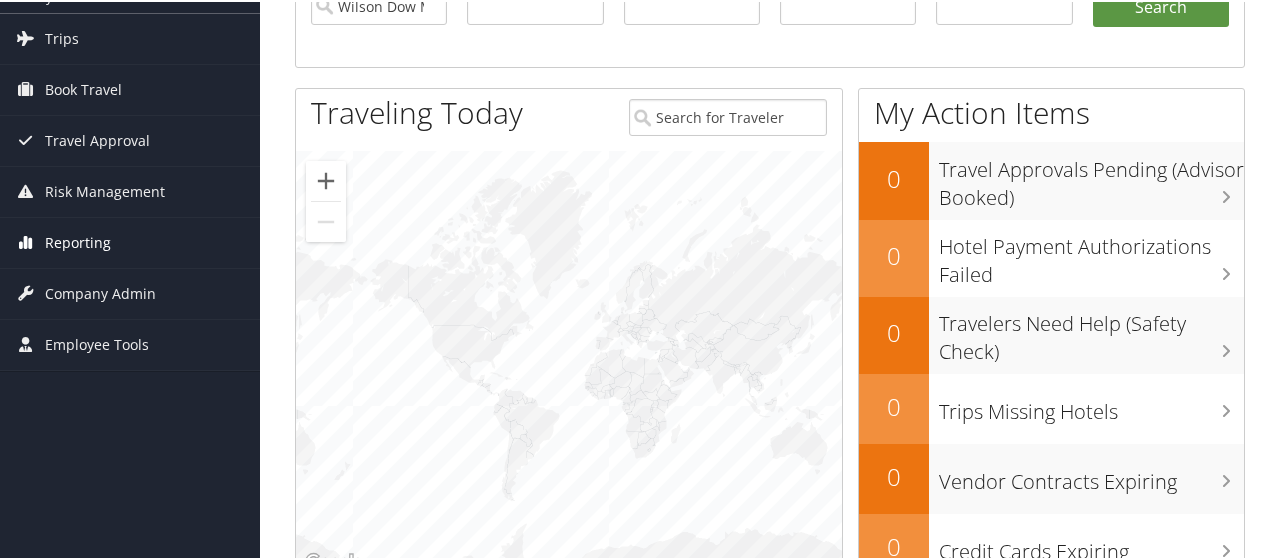 click on "Reporting" at bounding box center [78, 241] 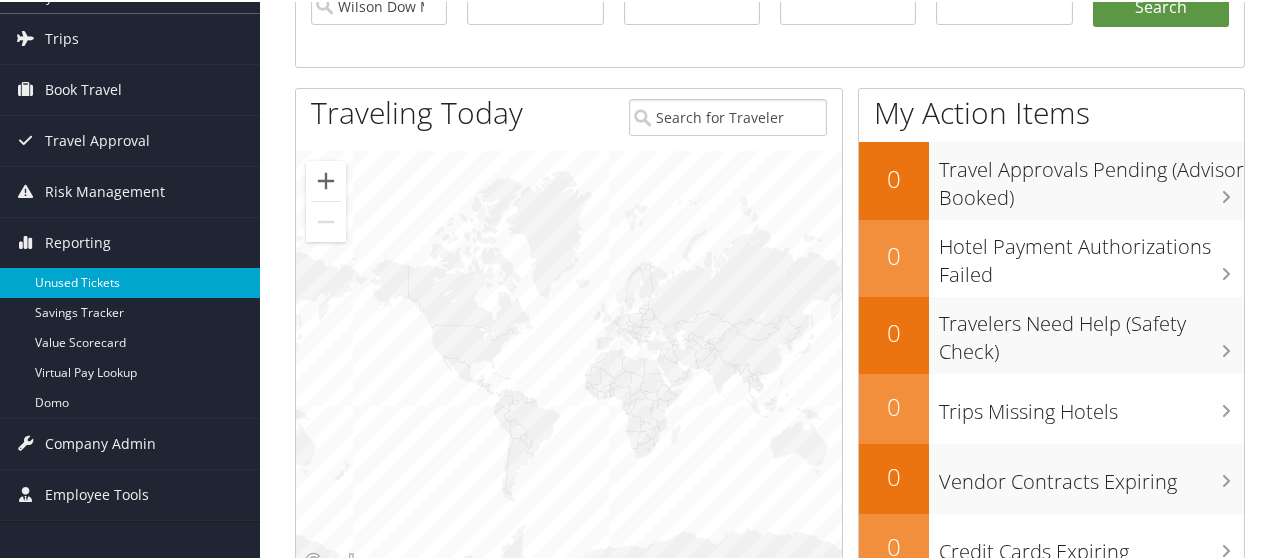 click on "Unused Tickets" at bounding box center [130, 281] 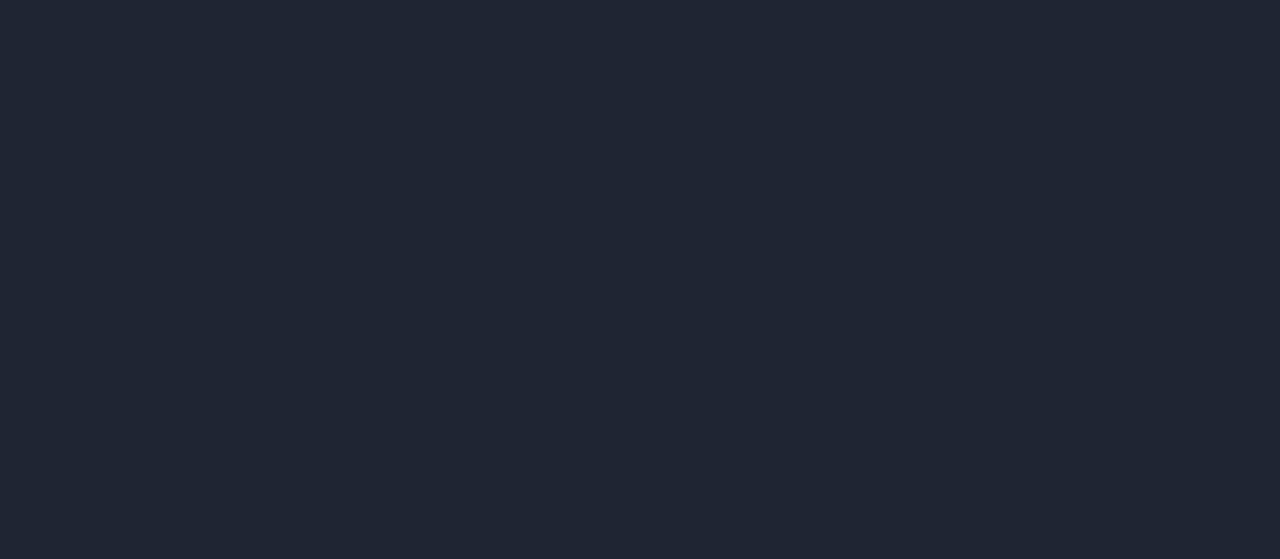 scroll, scrollTop: 0, scrollLeft: 0, axis: both 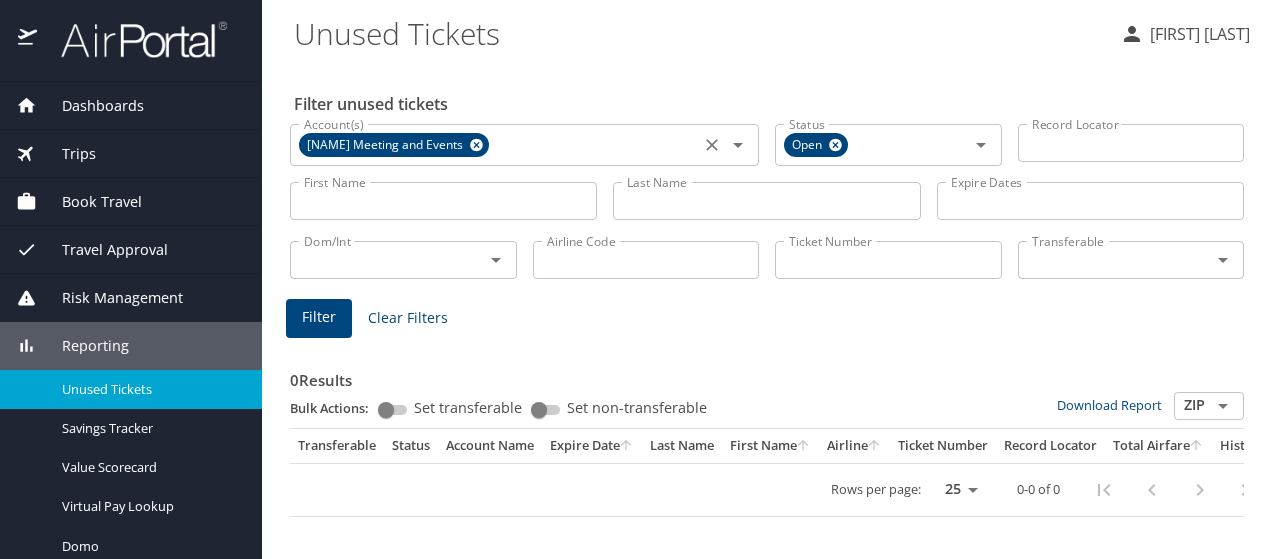 click 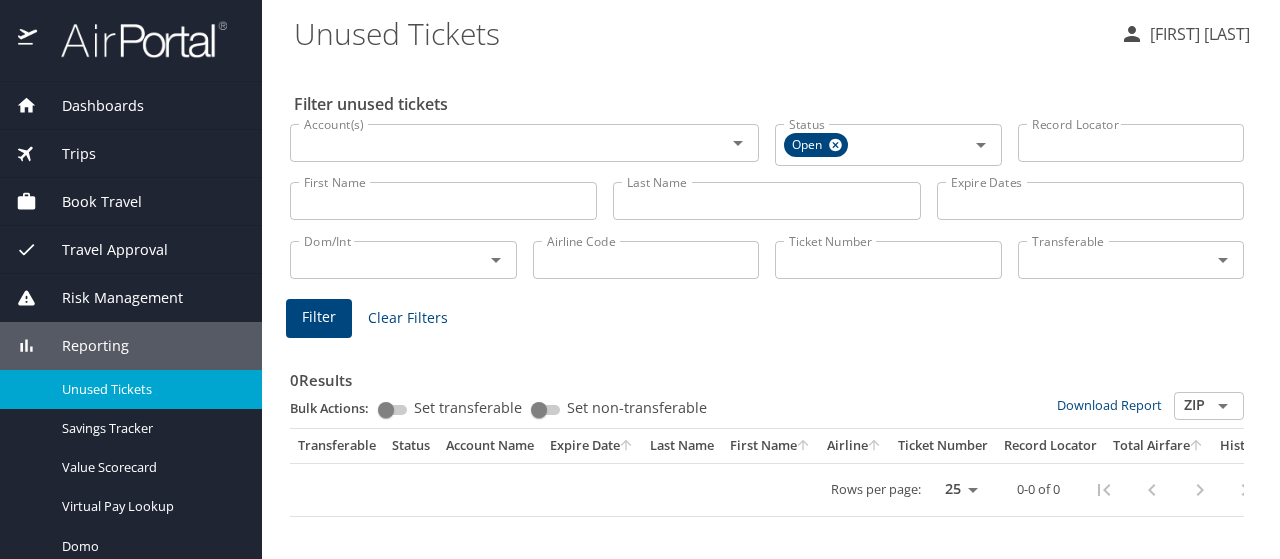 click on "Ticket Number" at bounding box center [888, 260] 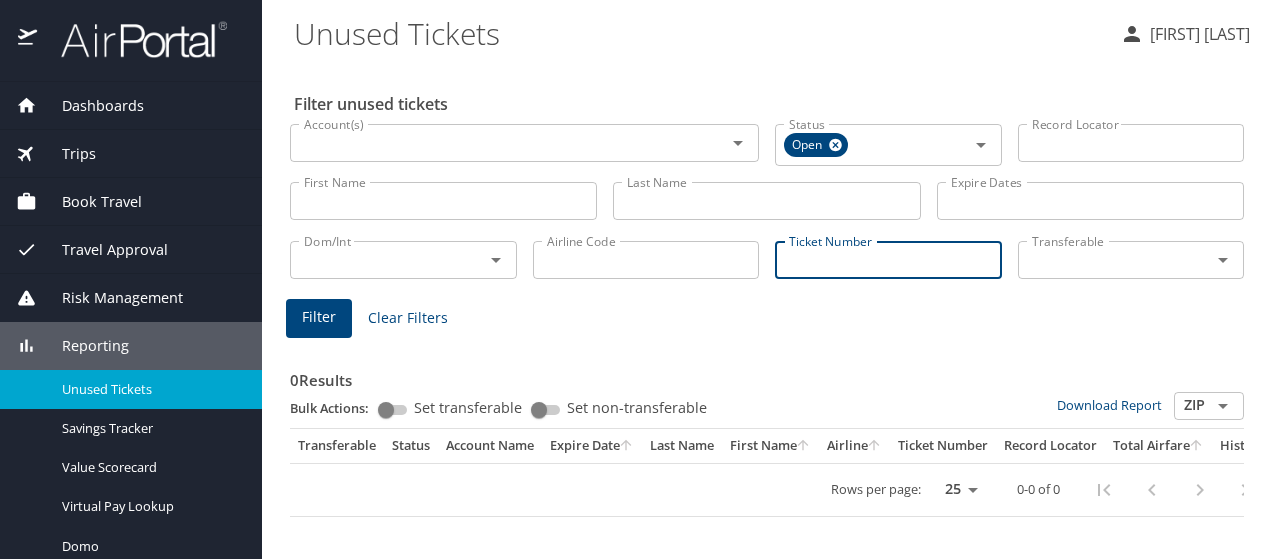 paste on "001 7144 054335" 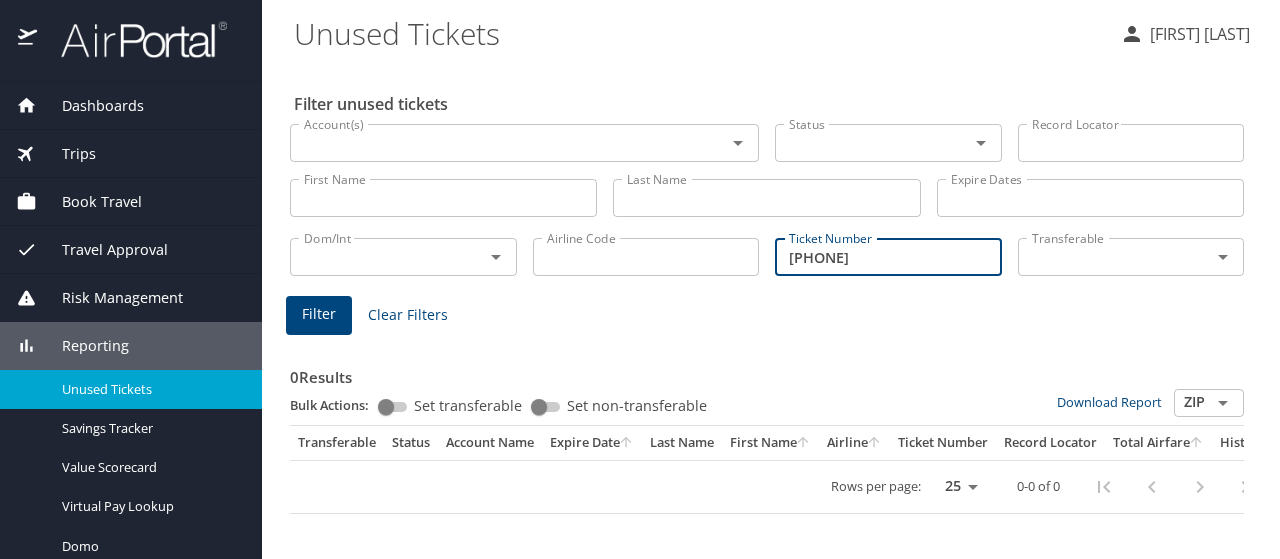 click on "001 7144 054335" at bounding box center [888, 257] 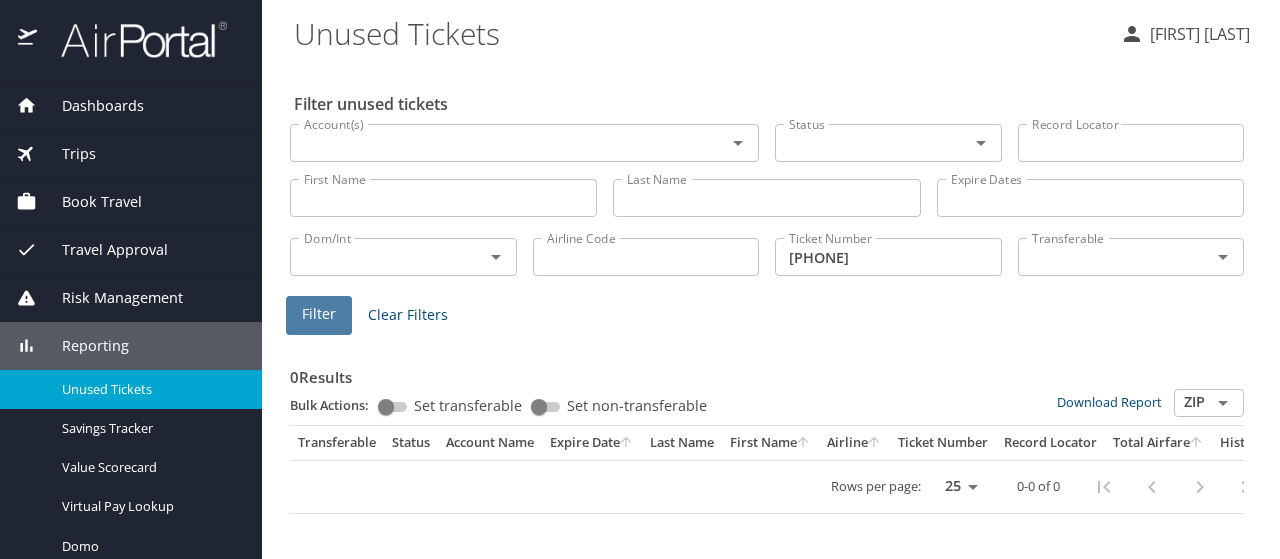 click on "Filter" at bounding box center [319, 314] 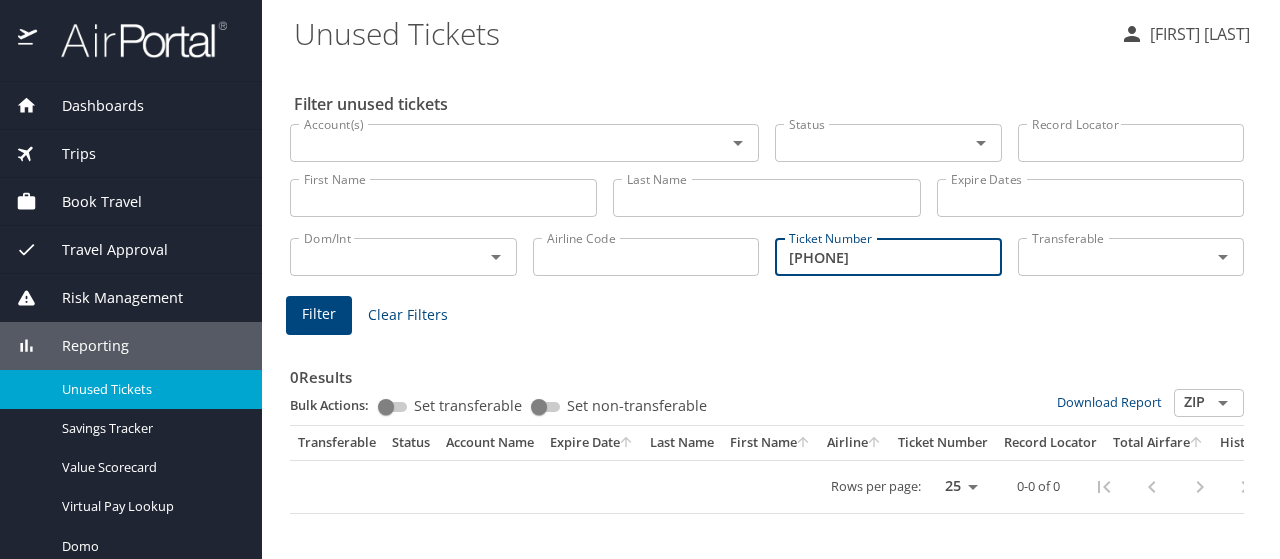 drag, startPoint x: 814, startPoint y: 257, endPoint x: 775, endPoint y: 255, distance: 39.051247 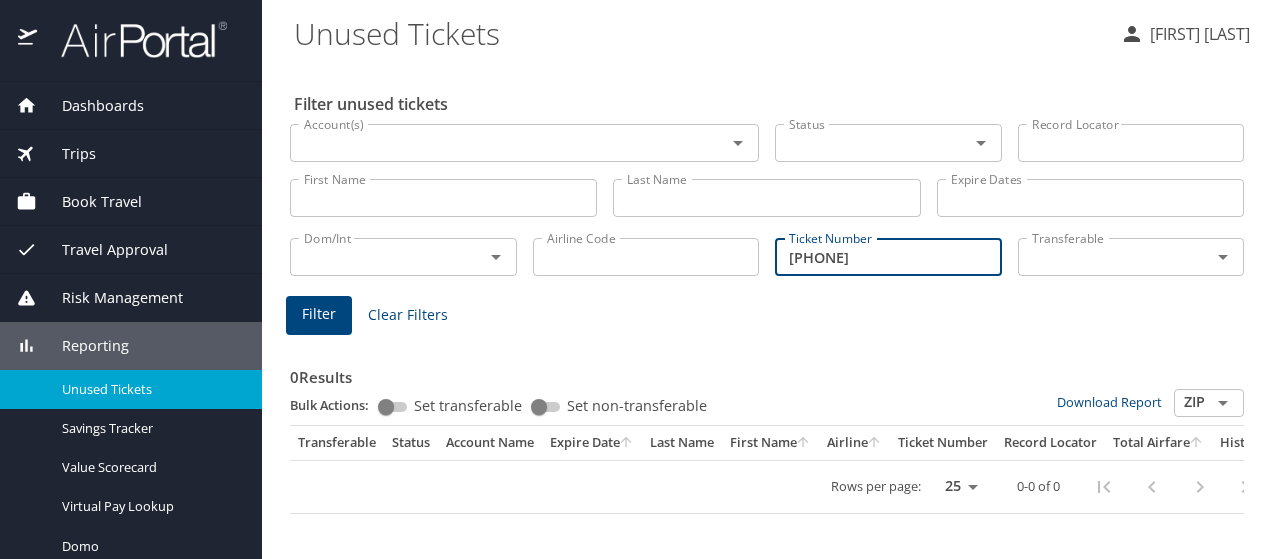 type on "7144 054335" 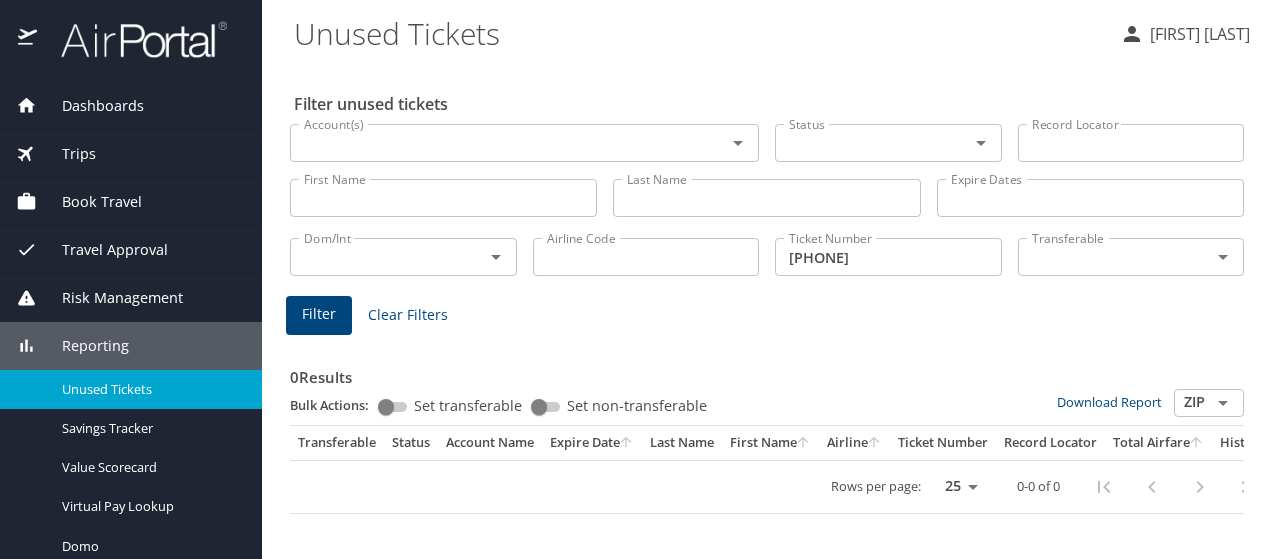 click on "First Name" at bounding box center [443, 198] 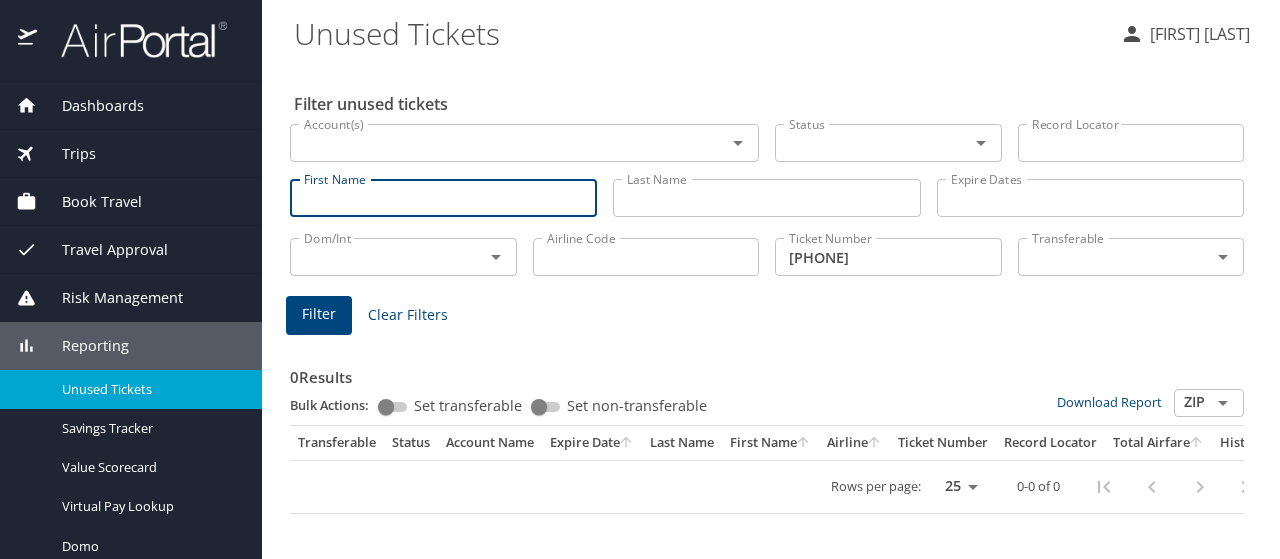 type on "l" 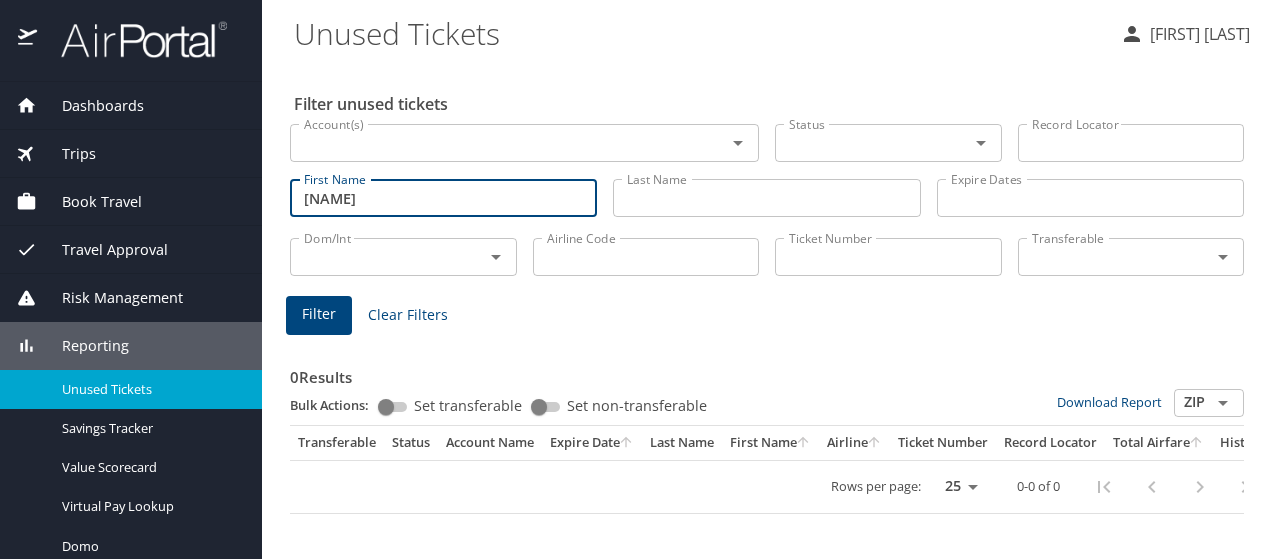 type on "logan" 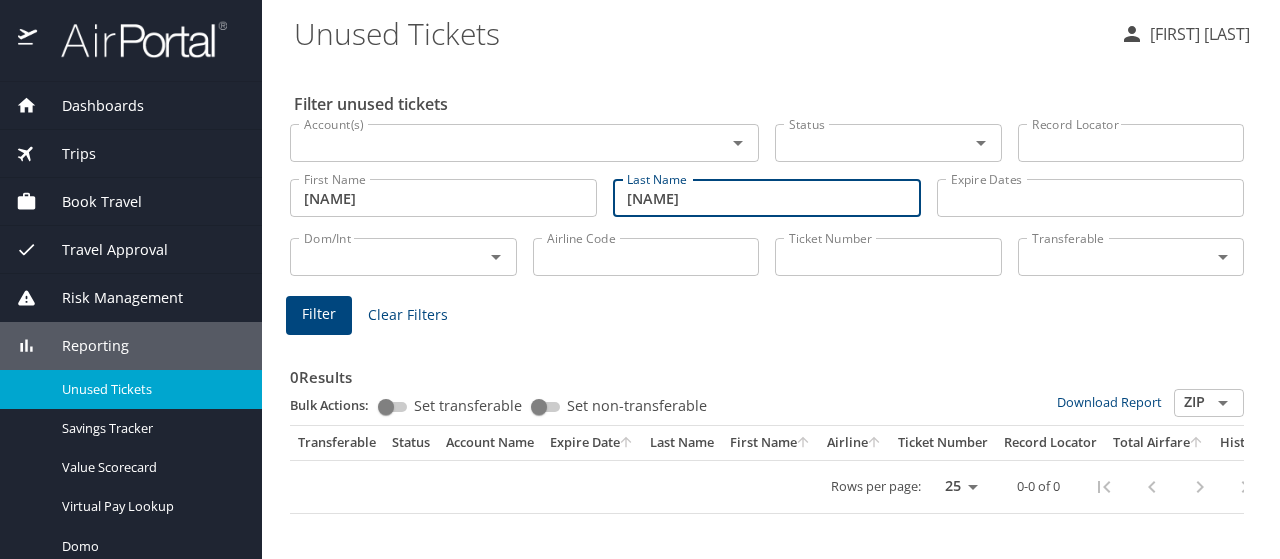 type on "bush" 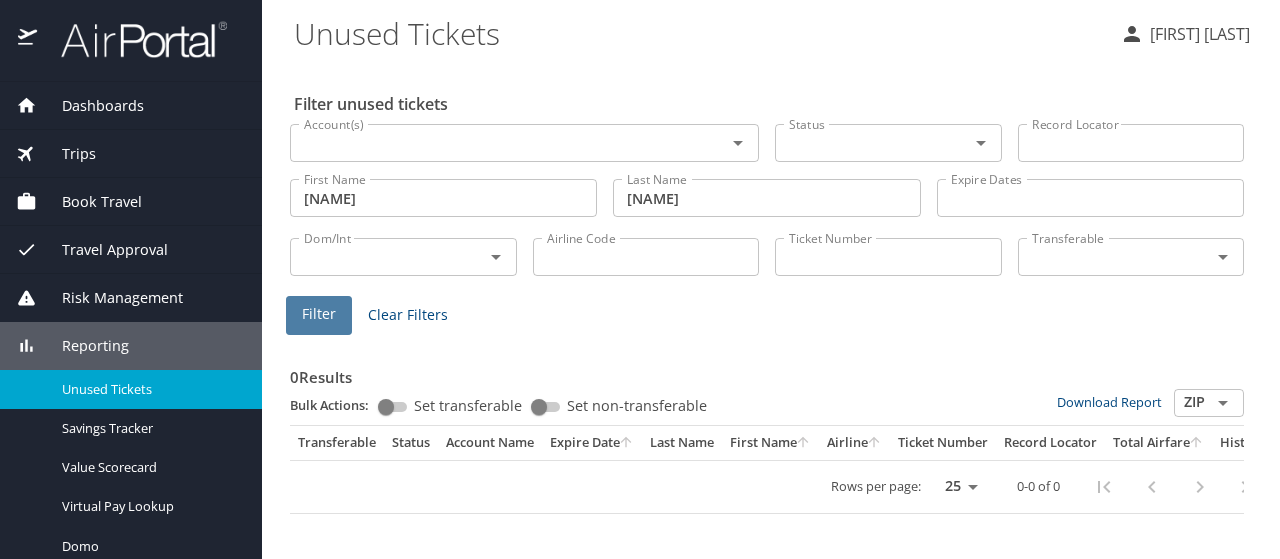 click on "Filter" at bounding box center [319, 314] 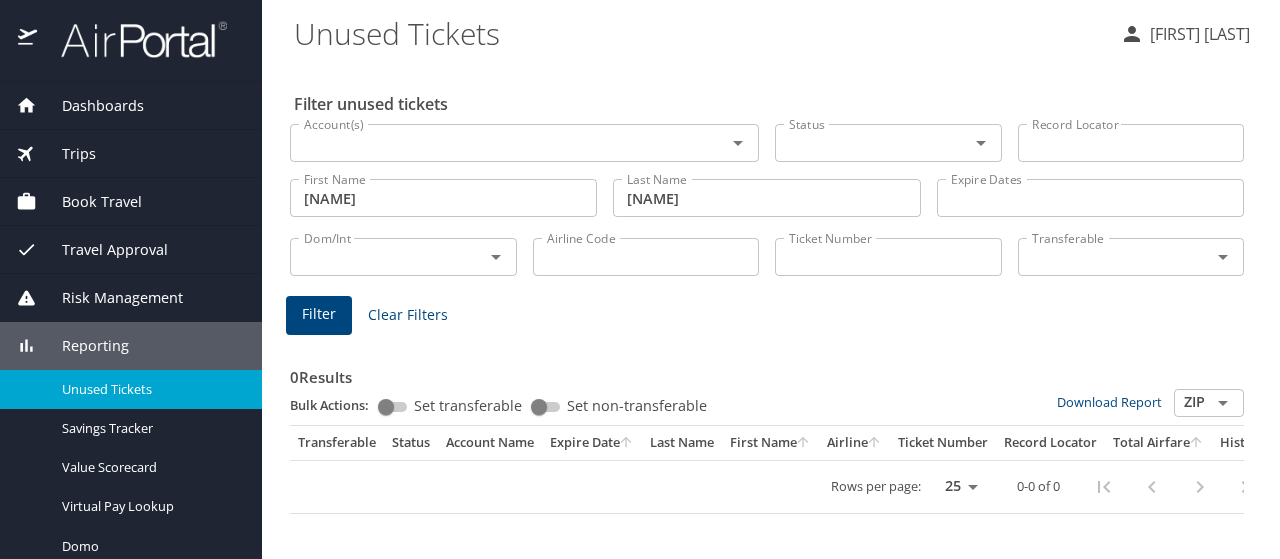 click on "Trips" at bounding box center (66, 154) 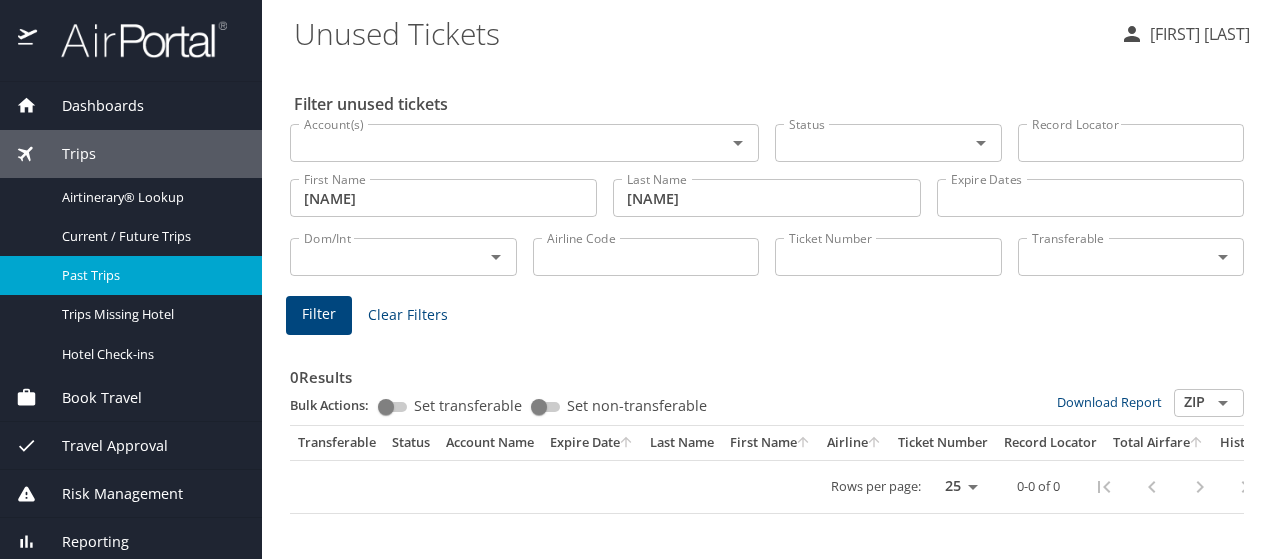 click on "Past Trips" at bounding box center [150, 275] 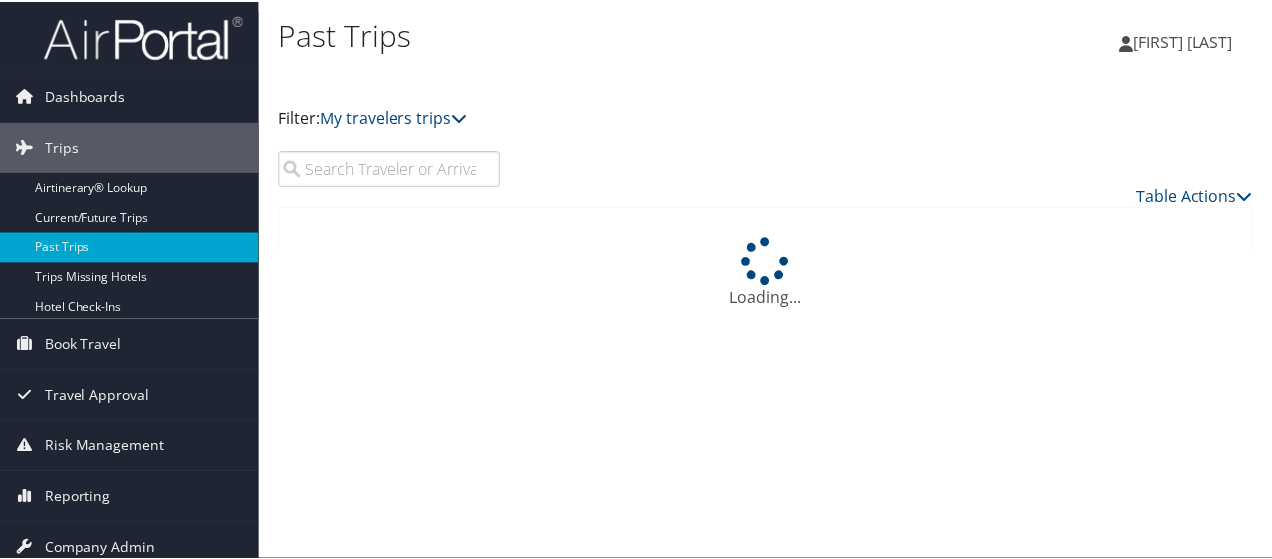 scroll, scrollTop: 0, scrollLeft: 0, axis: both 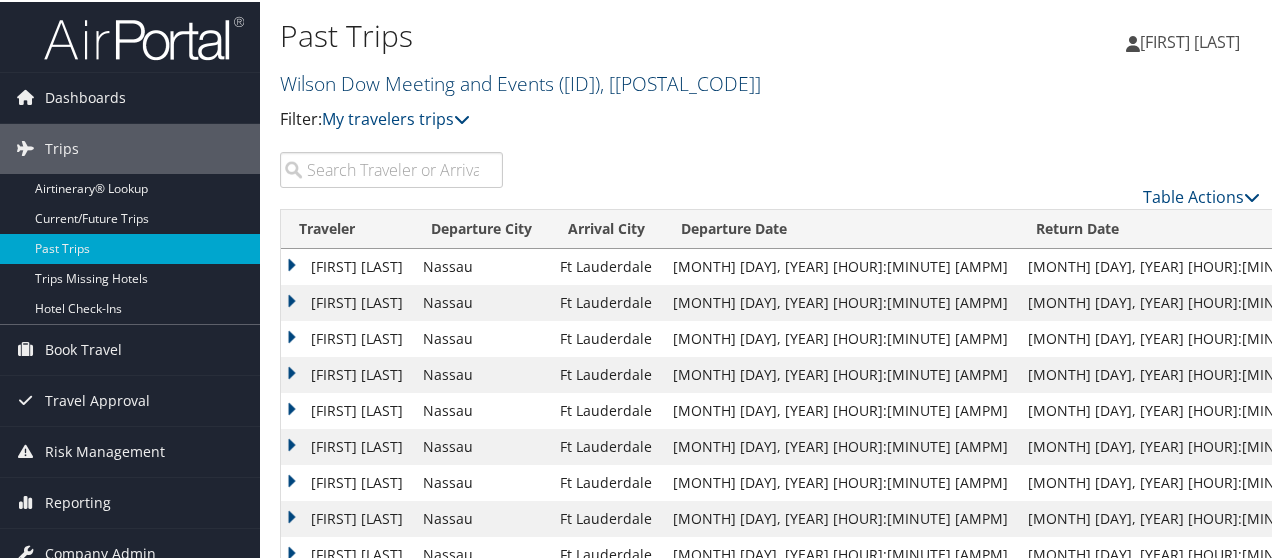click on "Wilson Dow Meeting and Events   ( 7096E )  , [ 40489 ]" at bounding box center (520, 81) 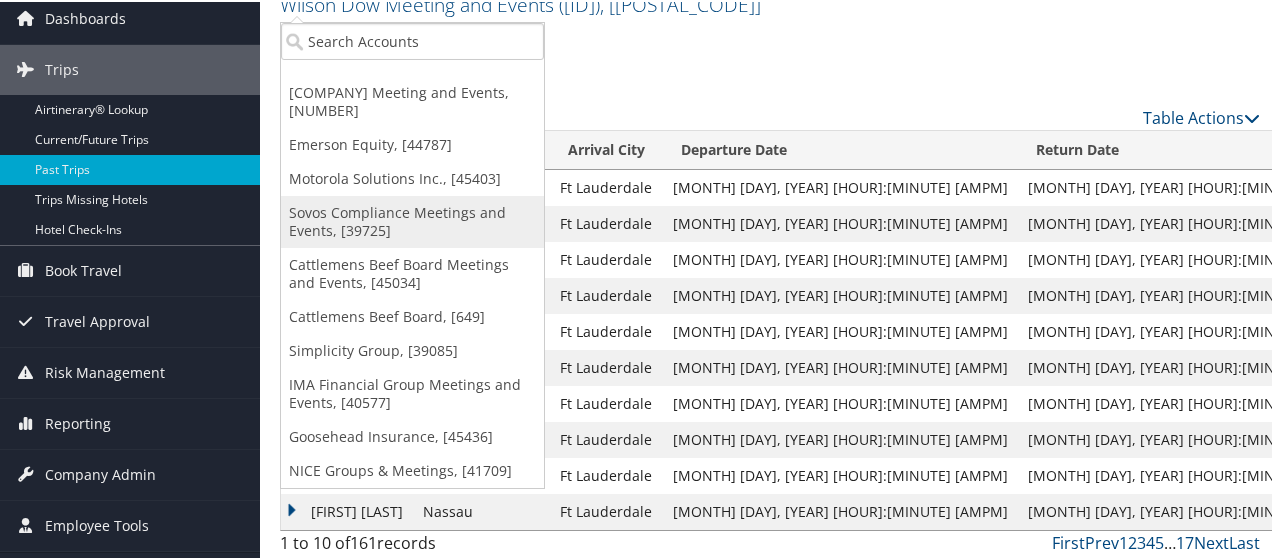 scroll, scrollTop: 0, scrollLeft: 0, axis: both 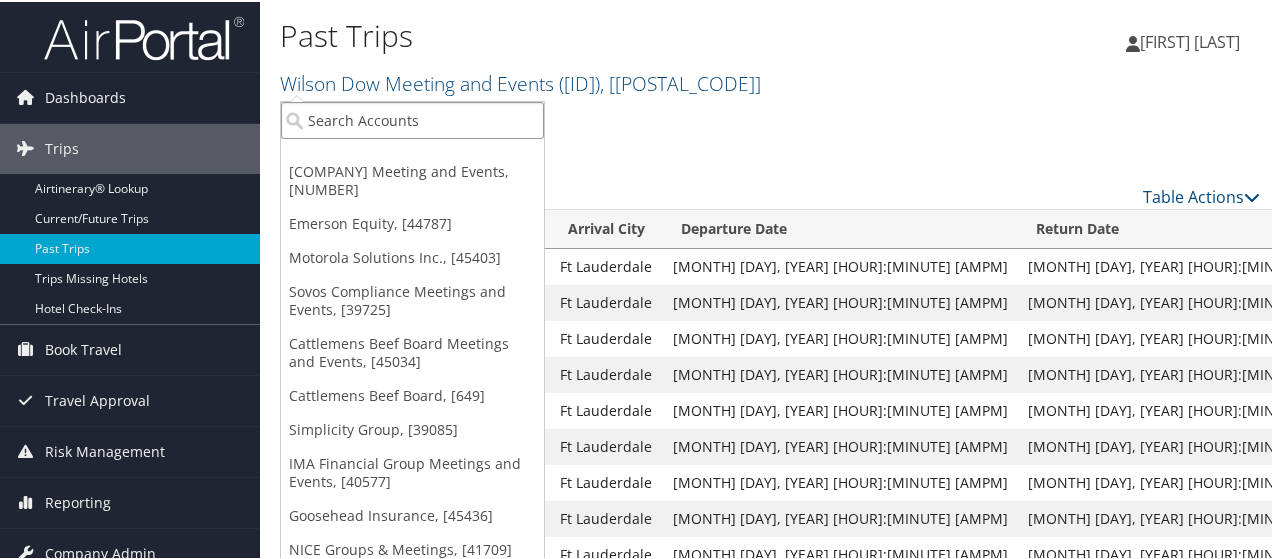 click at bounding box center (412, 118) 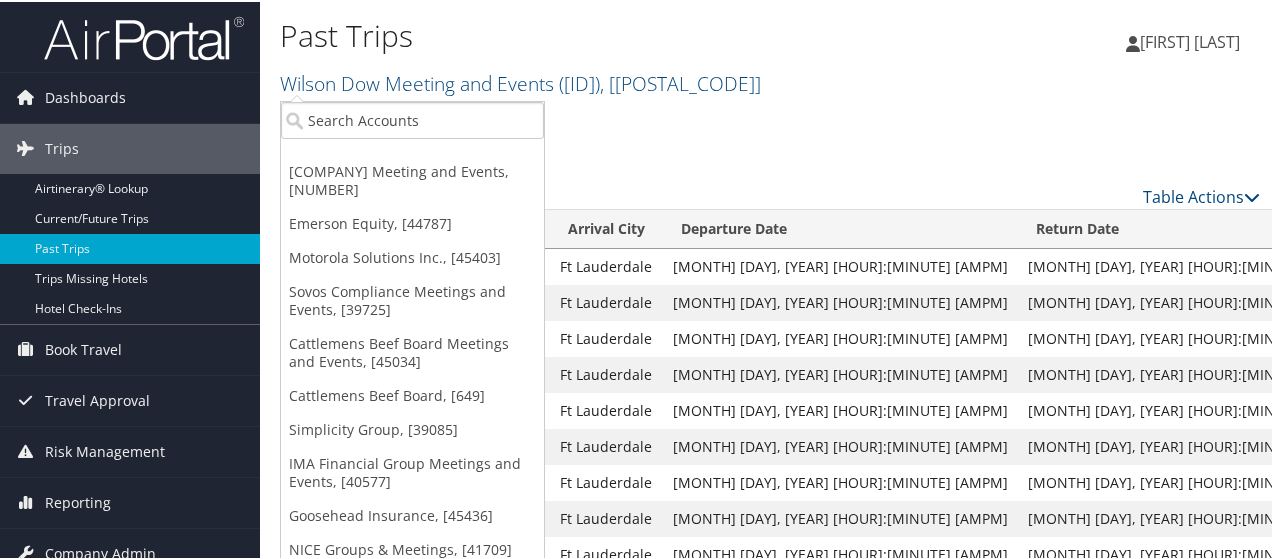 click on "Past Trips
Wilson Dow Meeting and Events   ( 7096E )  , [ 40489 ]
Wilson Dow Meeting and Events, [40489]
Emerson Equity, [44787]
Motorola Solutions Inc., [45403]
Sovos Compliance Meetings and Events, [39725]
Cattlemens Beef Board Meetings and Events, [45034]
Cattlemens Beef Board, [649]
Simplicity Group, [39085]
IMA Financial Group Meetings and Events, [40577]
Goosehead Insurance, [45436]
NICE Groups & Meetings, [41709]
Filter:
My travelers trips
My trips" at bounding box center (606, 80) 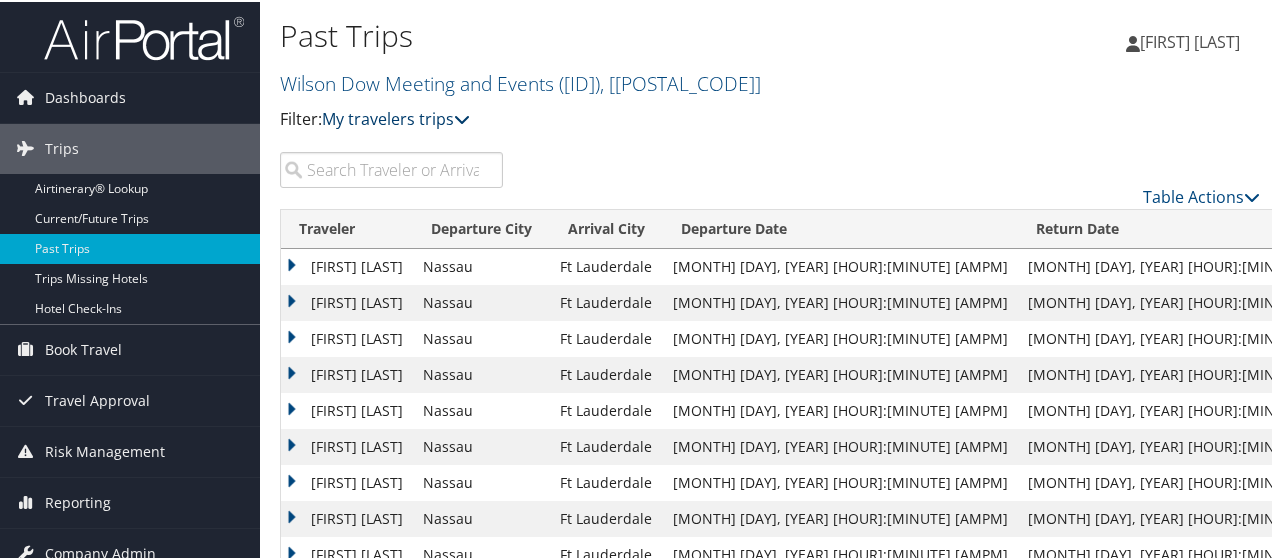 click at bounding box center [462, 117] 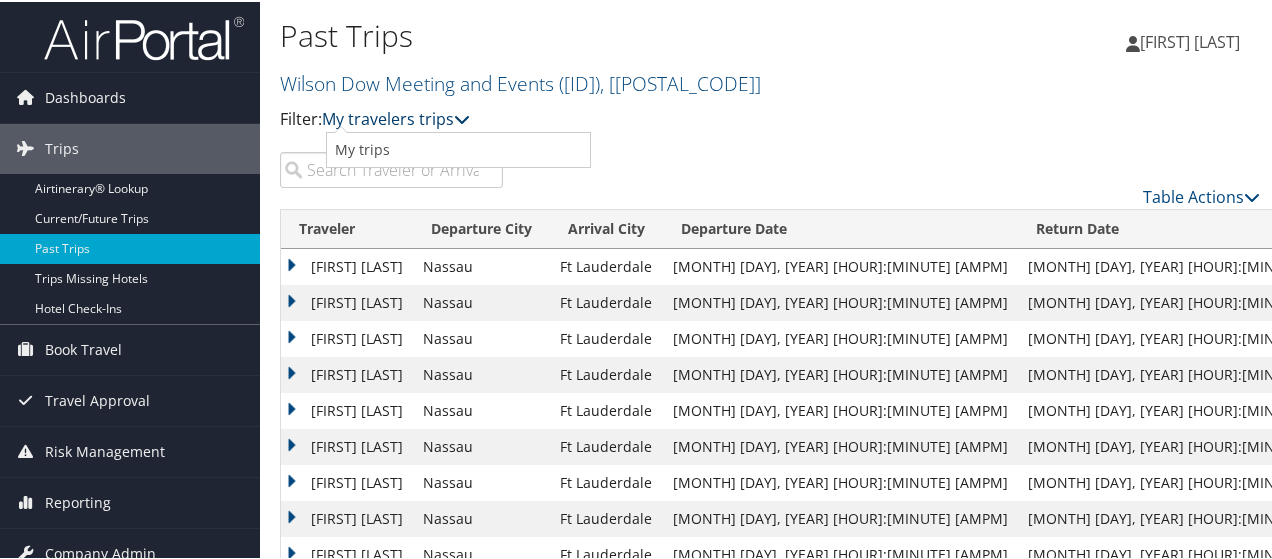 click at bounding box center [462, 117] 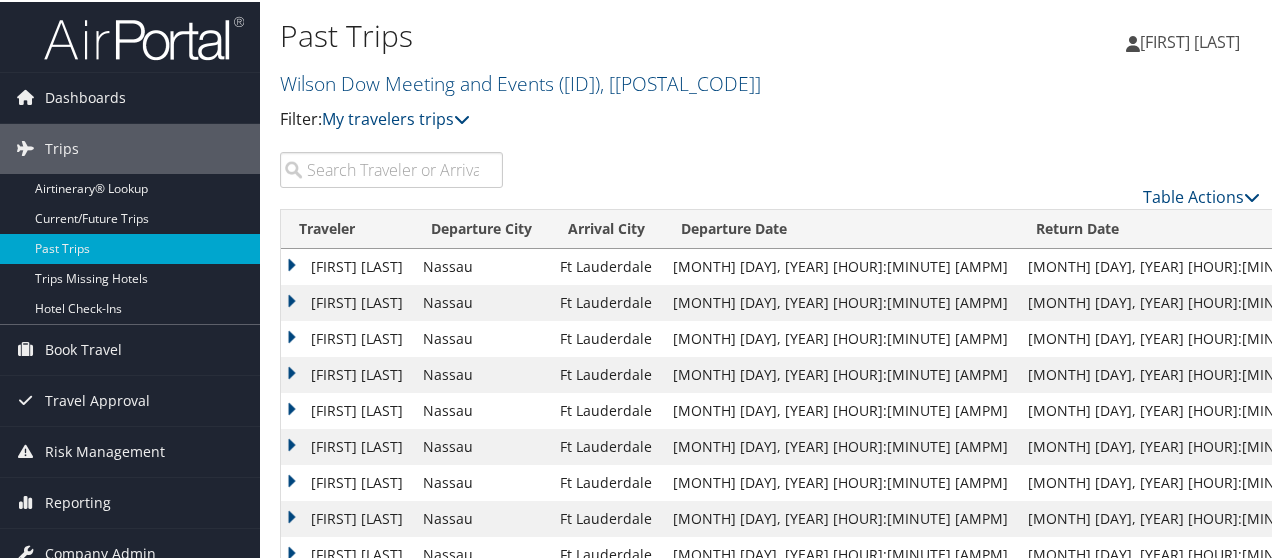 click at bounding box center [391, 168] 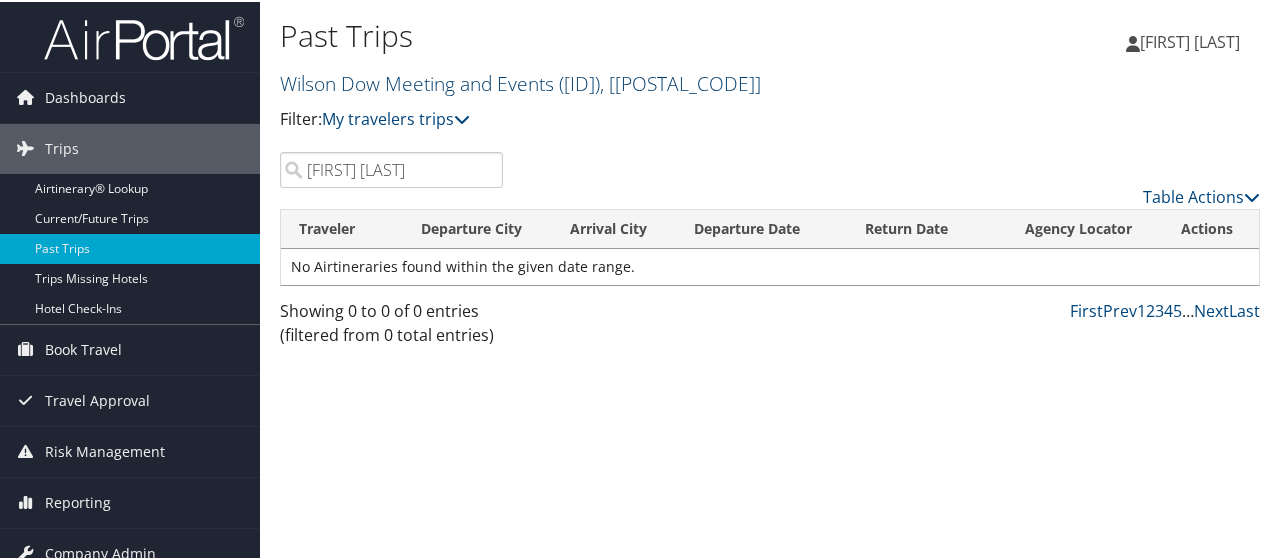 type on "logan bush" 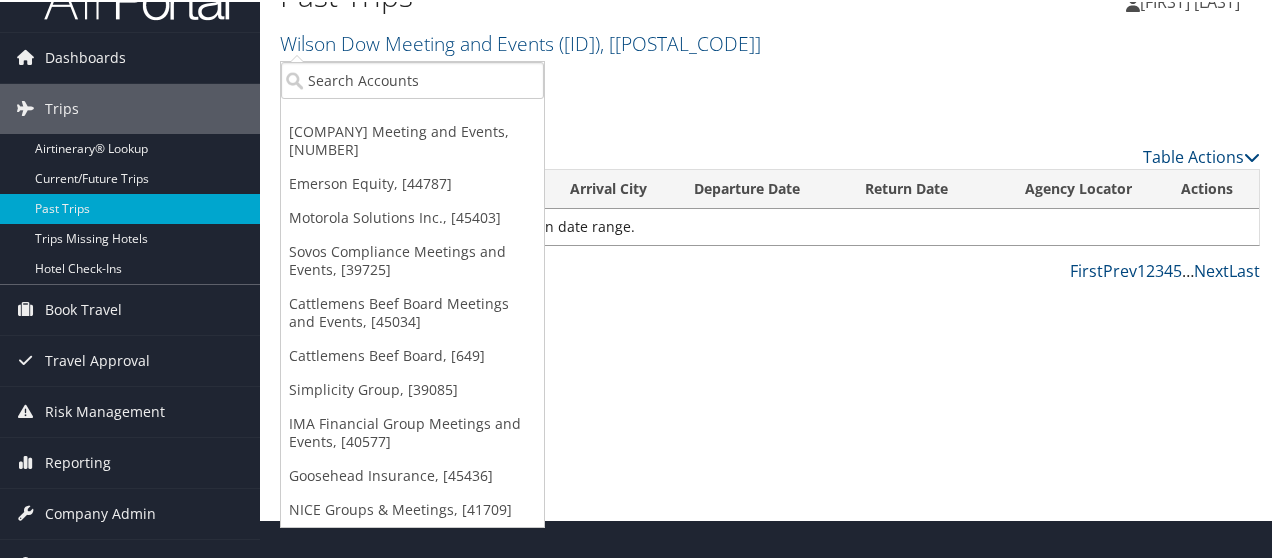 scroll, scrollTop: 66, scrollLeft: 0, axis: vertical 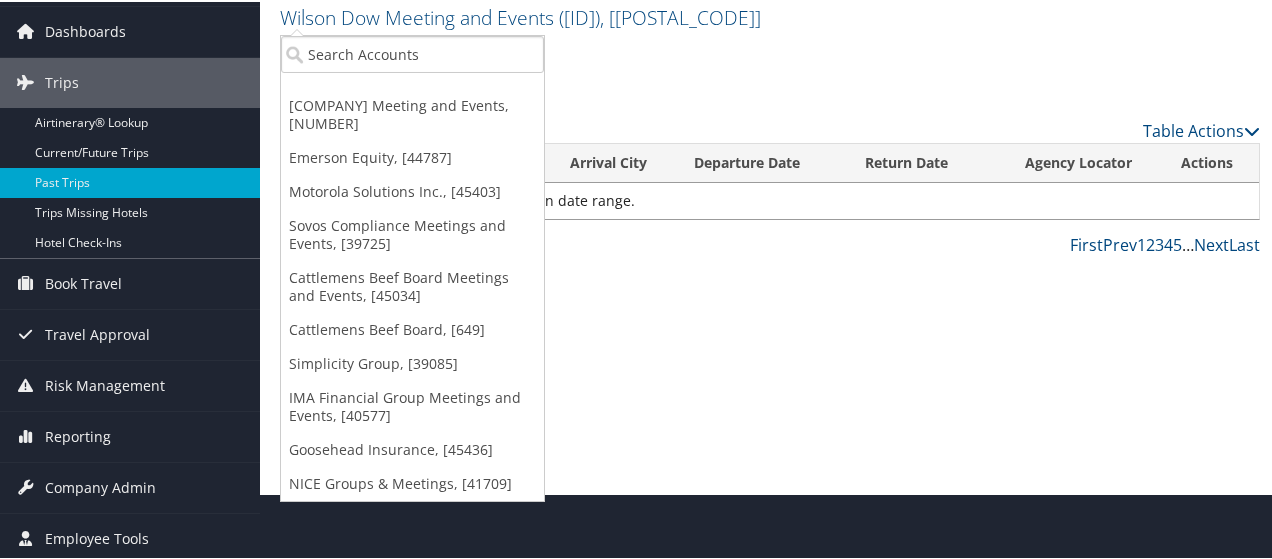 click on "Past Trips
Wilson Dow Meeting and Events   ( 7096E )  , [ 40489 ]
Wilson Dow Meeting and Events, [40489]
Emerson Equity, [44787]
Motorola Solutions Inc., [45403]
Sovos Compliance Meetings and Events, [39725]
Cattlemens Beef Board Meetings and Events, [45034]
Cattlemens Beef Board, [649]
Simplicity Group, [39085]
IMA Financial Group Meetings and Events, [40577]
Goosehead Insurance, [45436]
NICE Groups & Meetings, [41709]
Filter:
My trips
My Settings" at bounding box center [770, 213] 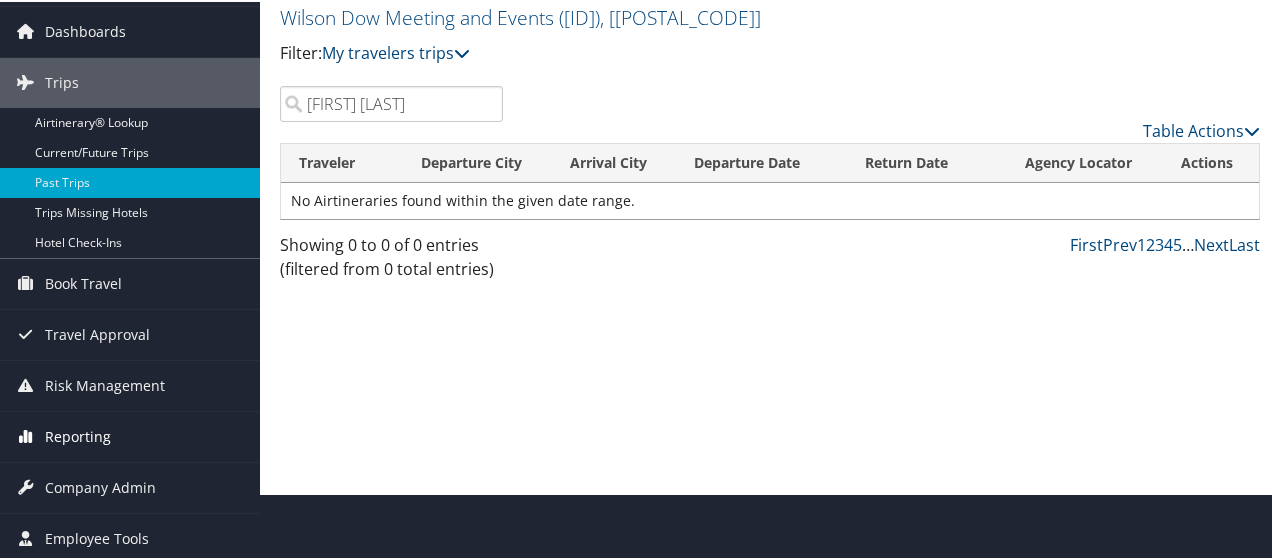 click on "Reporting" at bounding box center (78, 435) 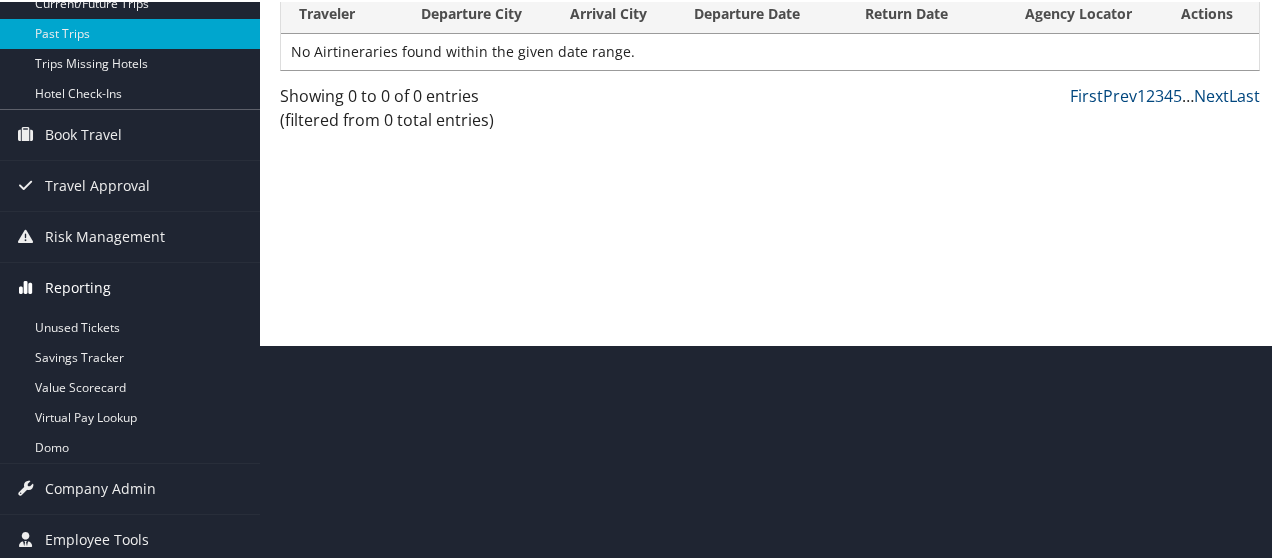 scroll, scrollTop: 216, scrollLeft: 0, axis: vertical 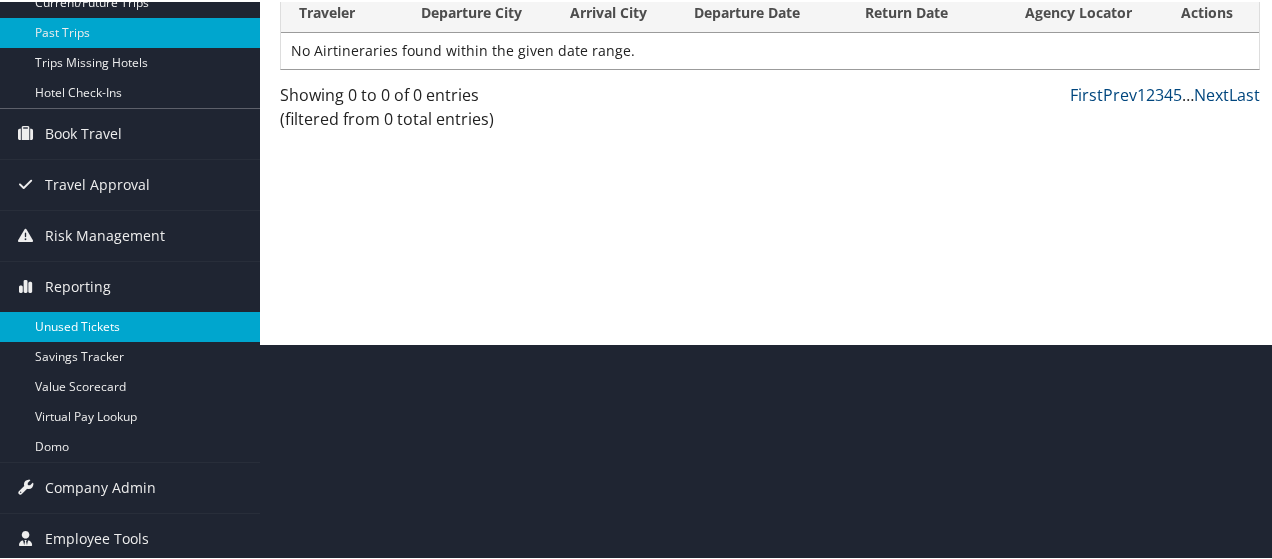 click on "Unused Tickets" at bounding box center (130, 325) 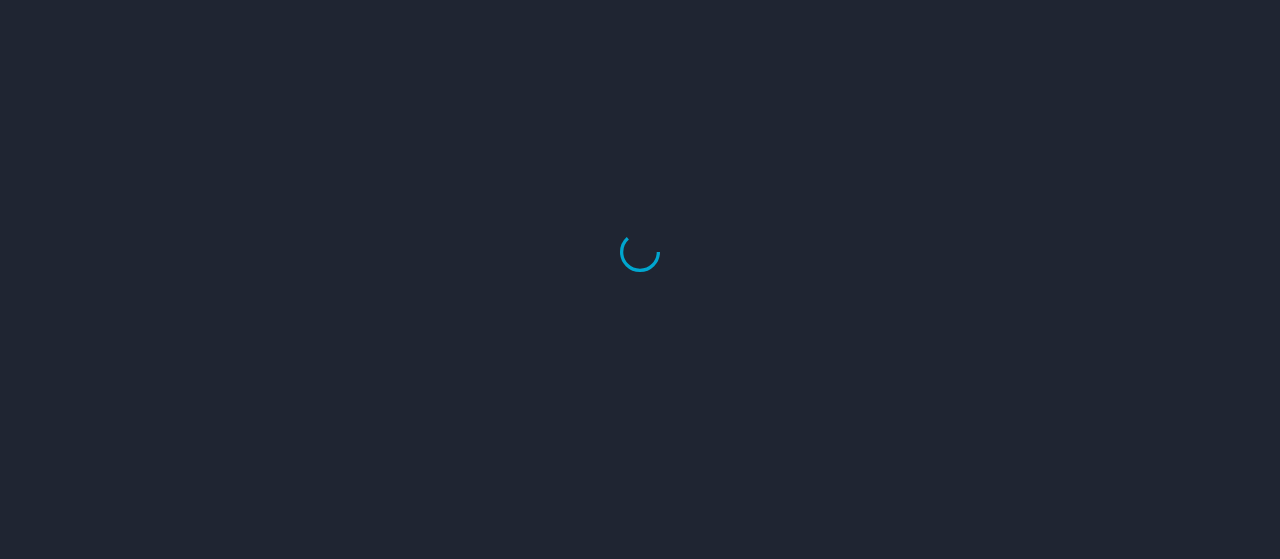 scroll, scrollTop: 0, scrollLeft: 0, axis: both 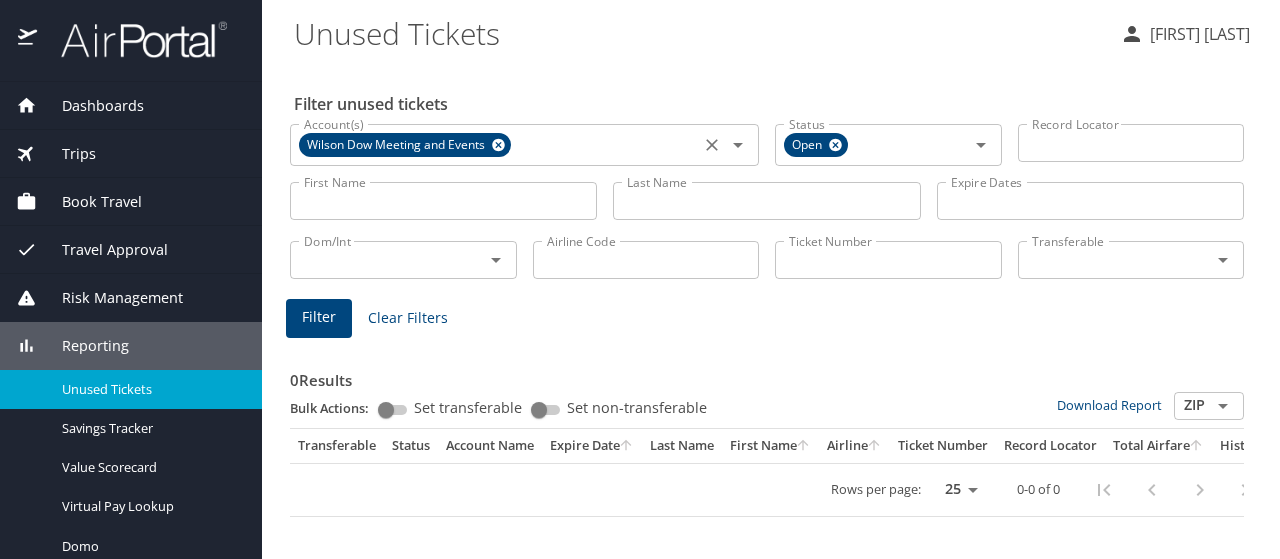 click 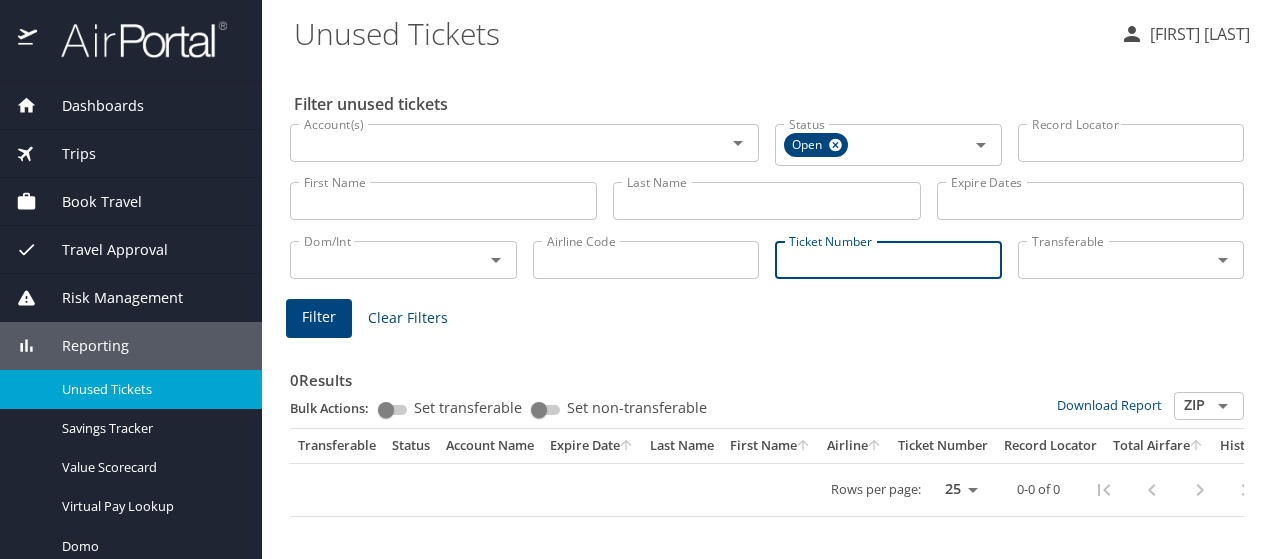 click on "Ticket Number" at bounding box center (888, 260) 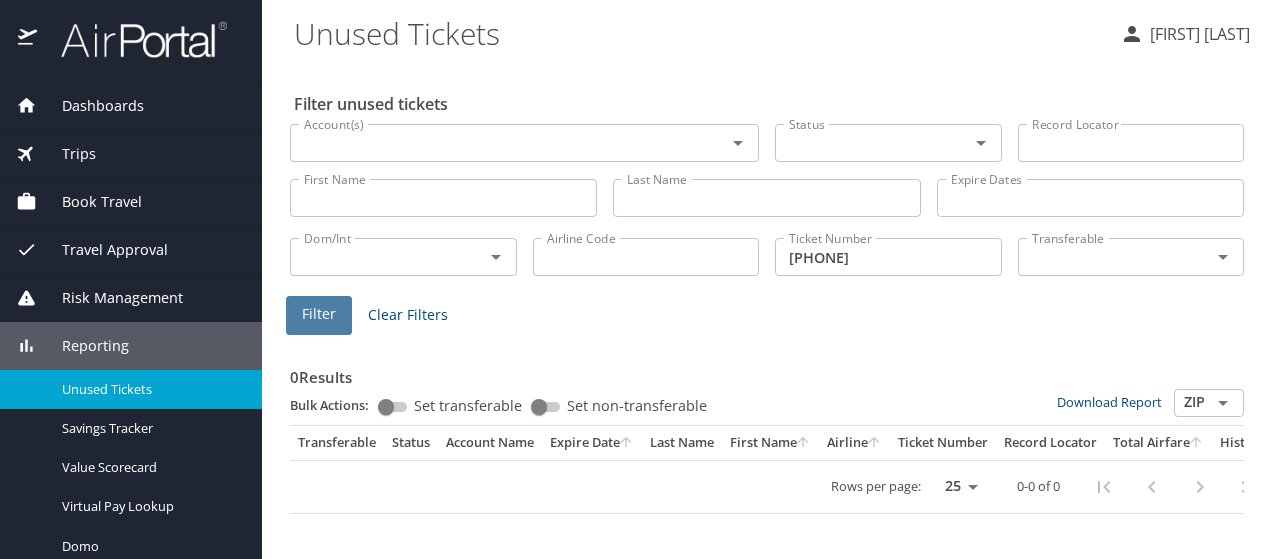 click on "Filter" at bounding box center (319, 314) 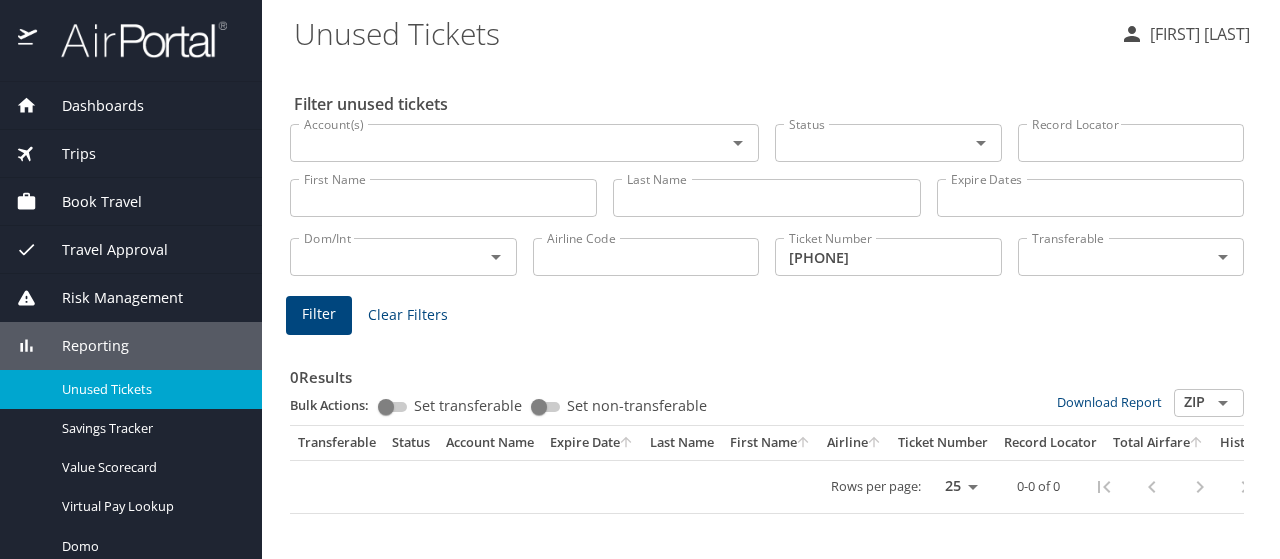 click on "[PHONE]" at bounding box center [888, 257] 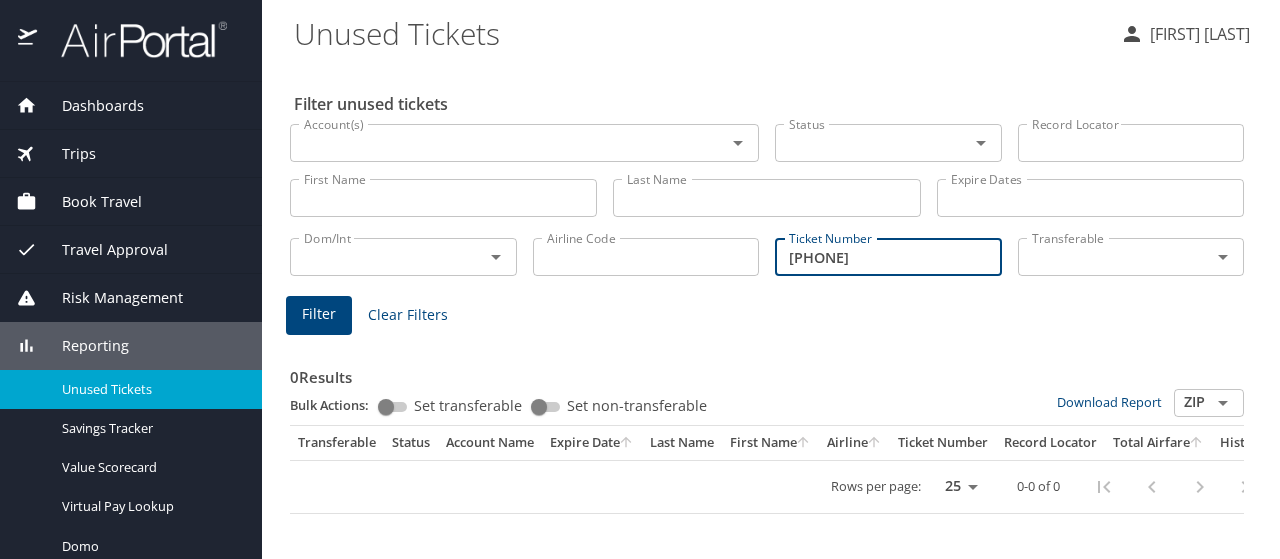 type on "[PHONE]" 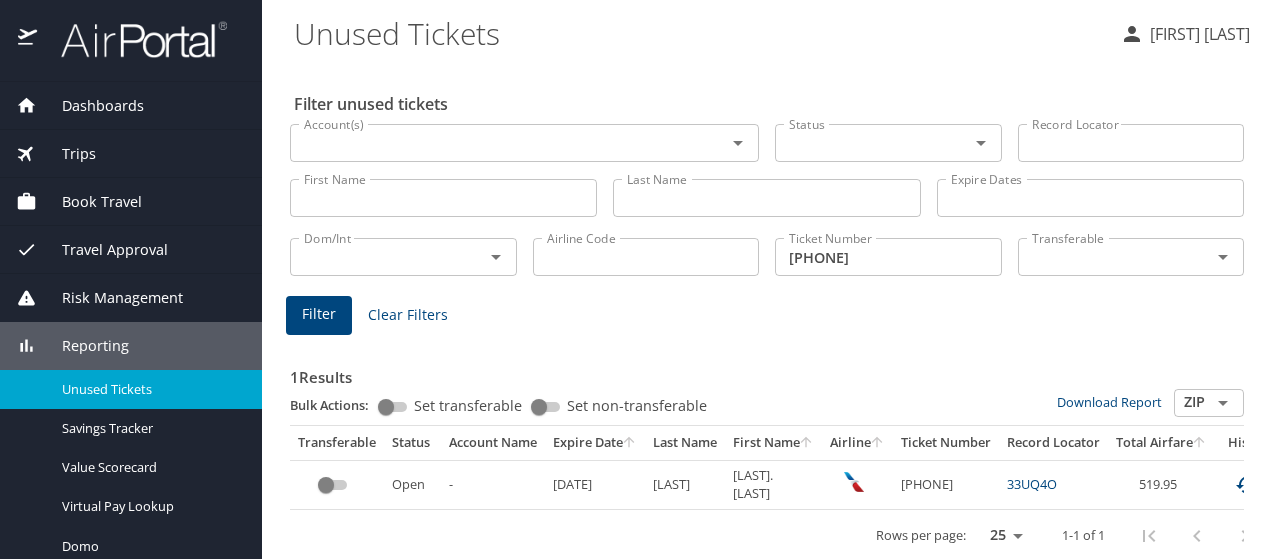 click on "Open" at bounding box center [412, 484] 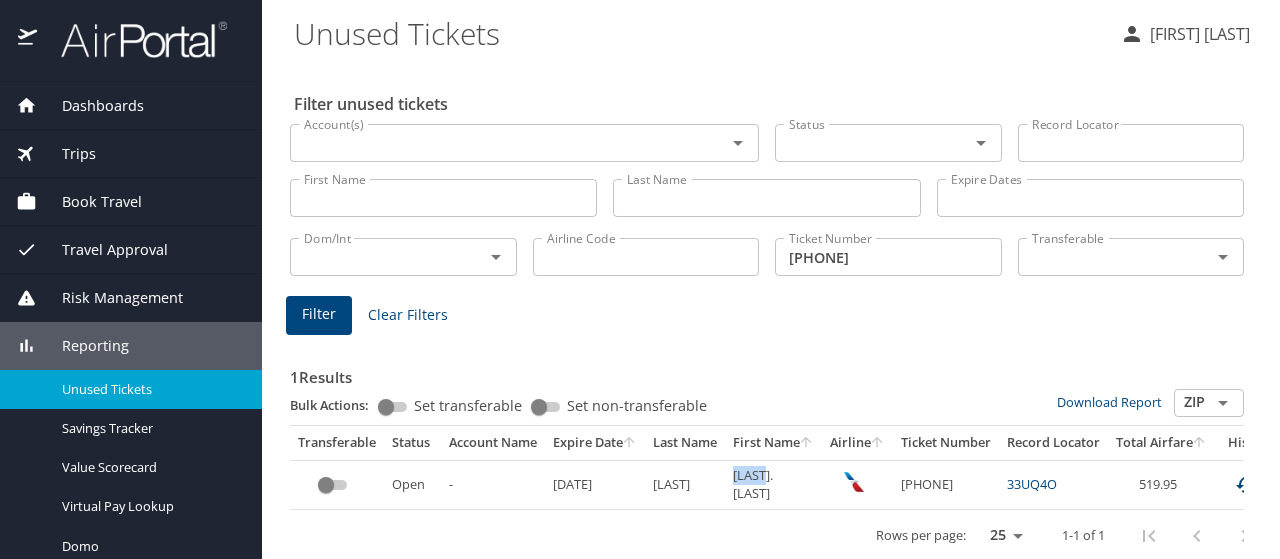 click on "[LAST].[LAST]" at bounding box center [773, 484] 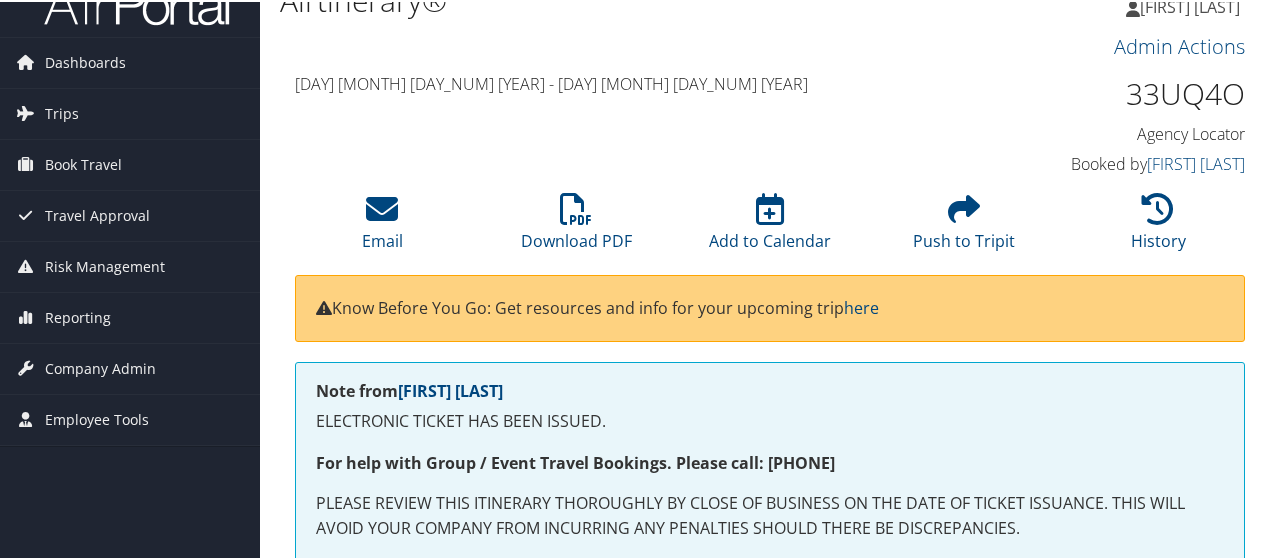 scroll, scrollTop: 0, scrollLeft: 0, axis: both 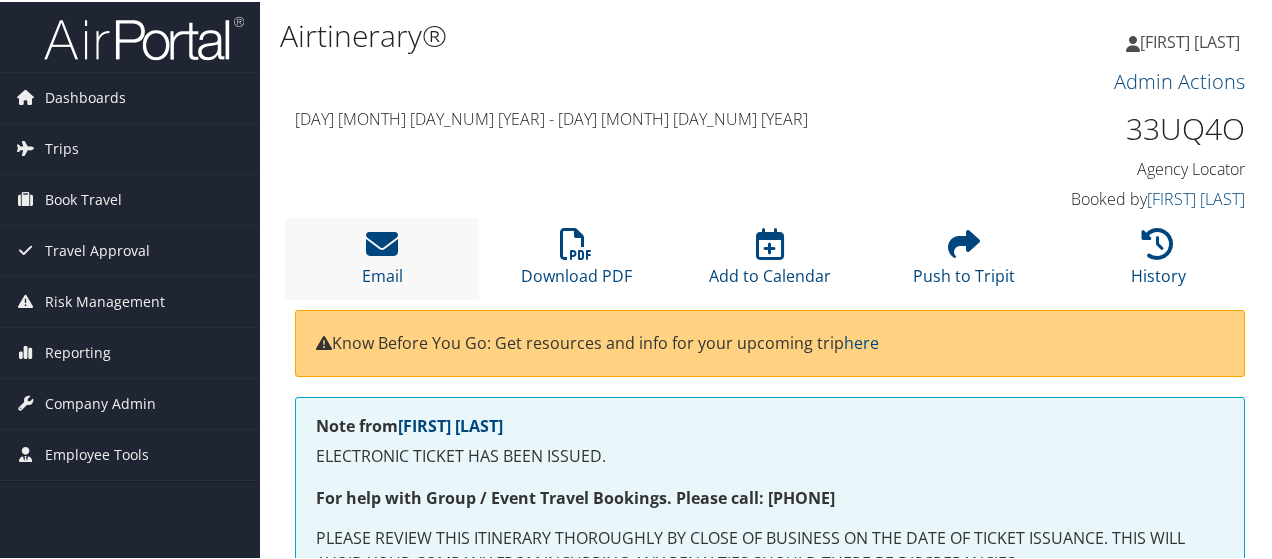 click on "Email" at bounding box center (382, 256) 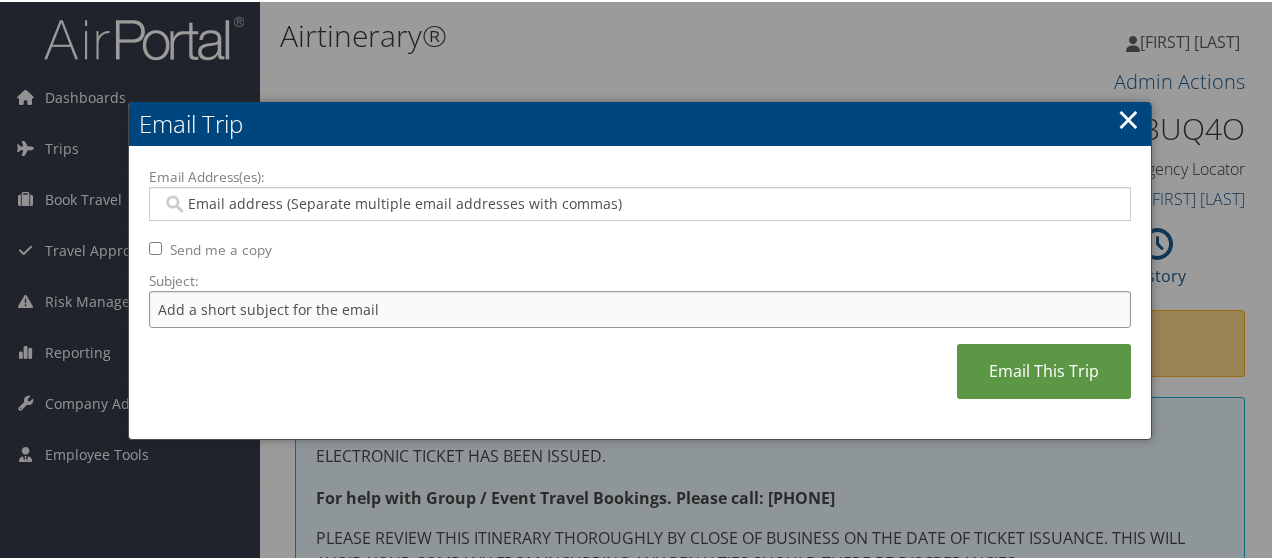 click on "Subject:" at bounding box center (640, 307) 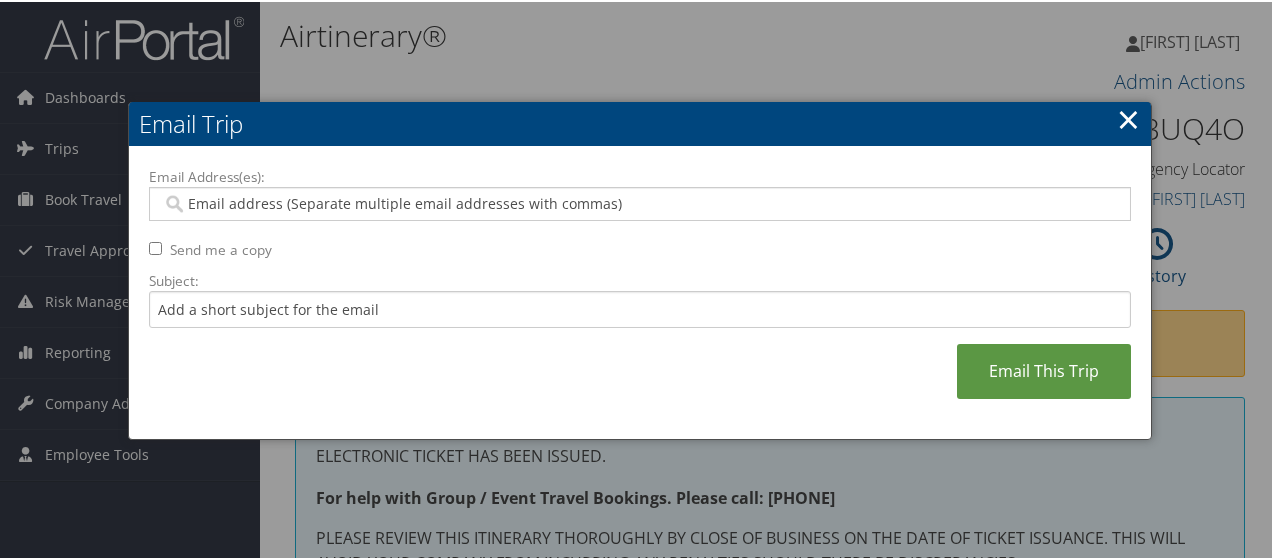 click on "Email Address(es):" at bounding box center [640, 202] 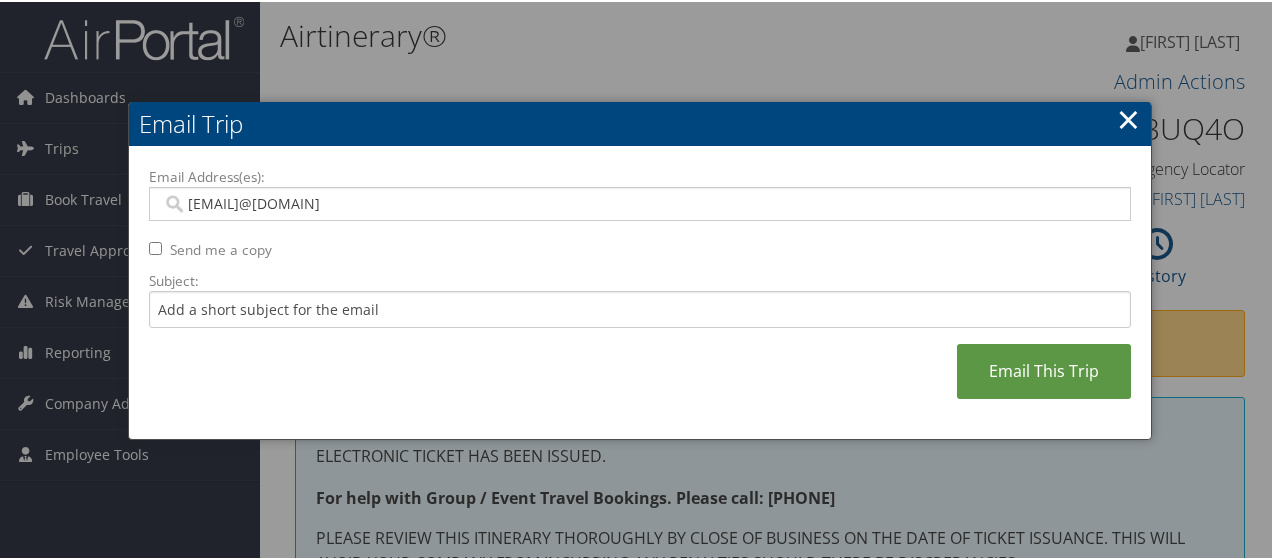 type on "bonnie.temple@cbtravel.com" 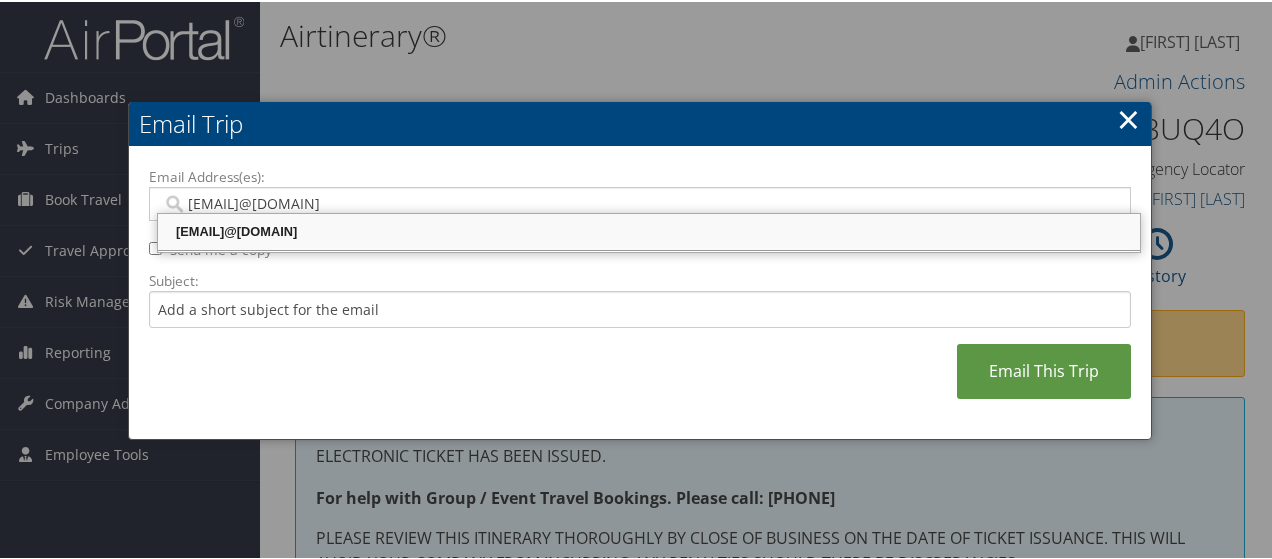click on "BONNIE.TEMPLE@CBTRAVEL.COM" at bounding box center [649, 230] 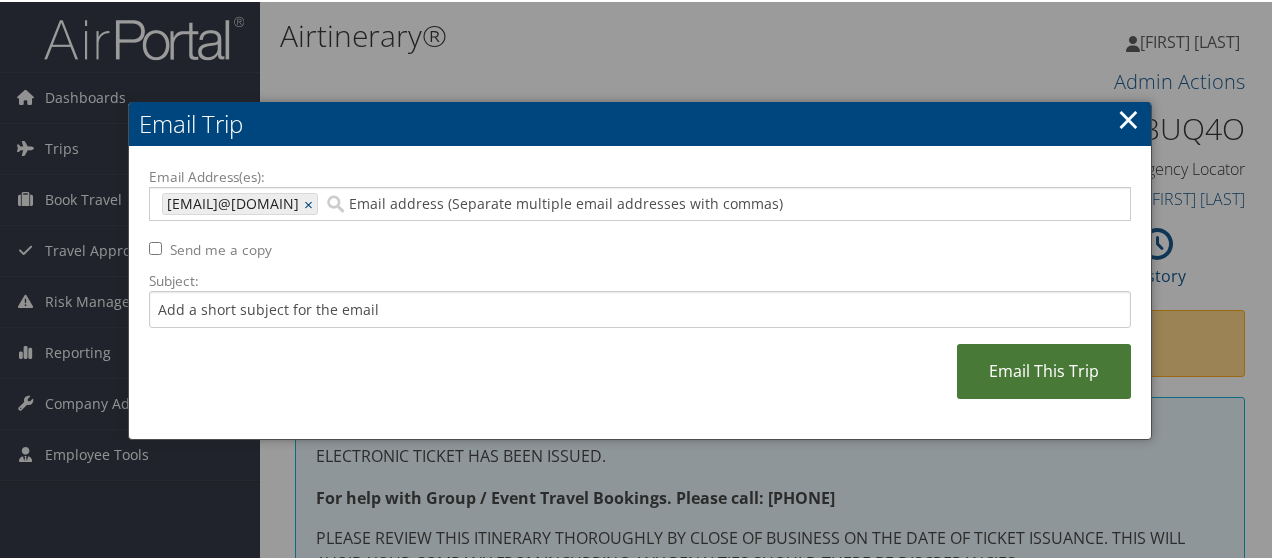 click on "Email This Trip" at bounding box center [1044, 369] 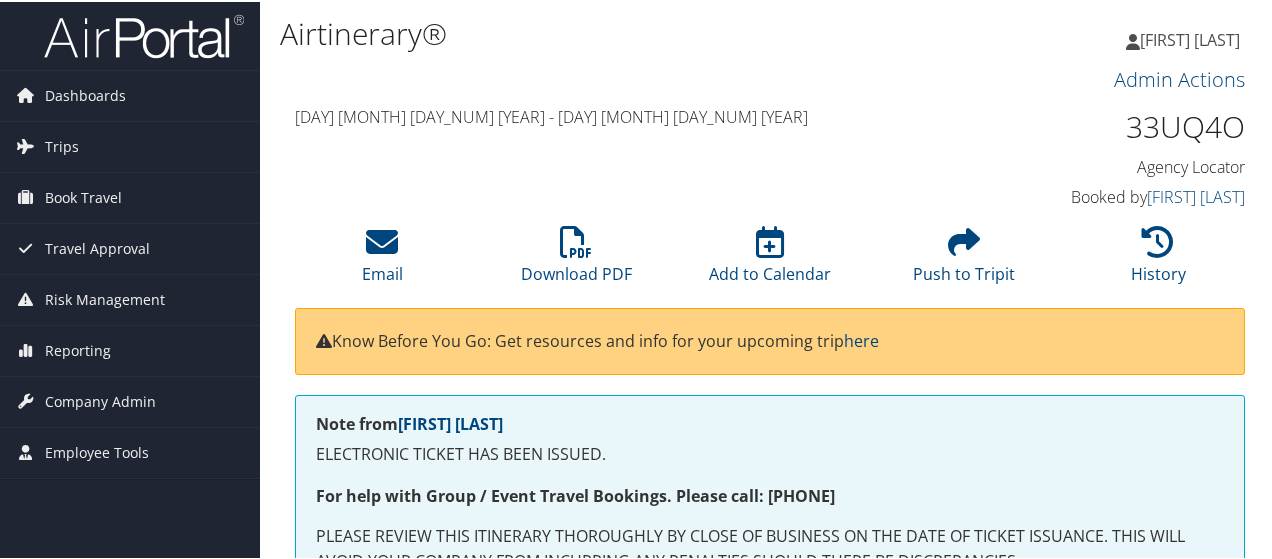 scroll, scrollTop: 0, scrollLeft: 0, axis: both 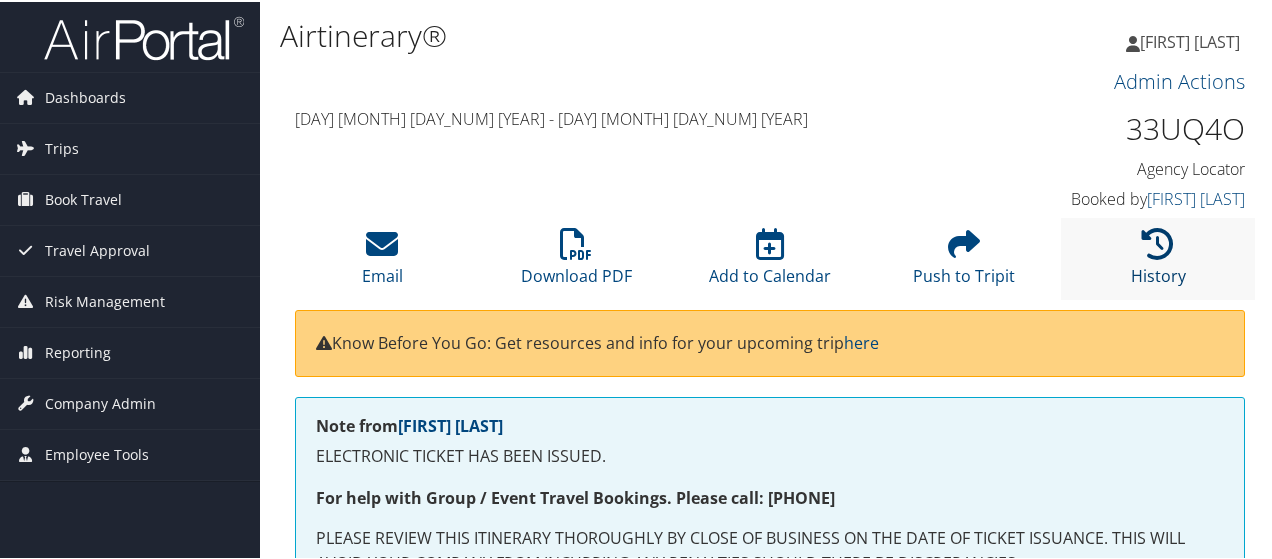 click at bounding box center (1158, 242) 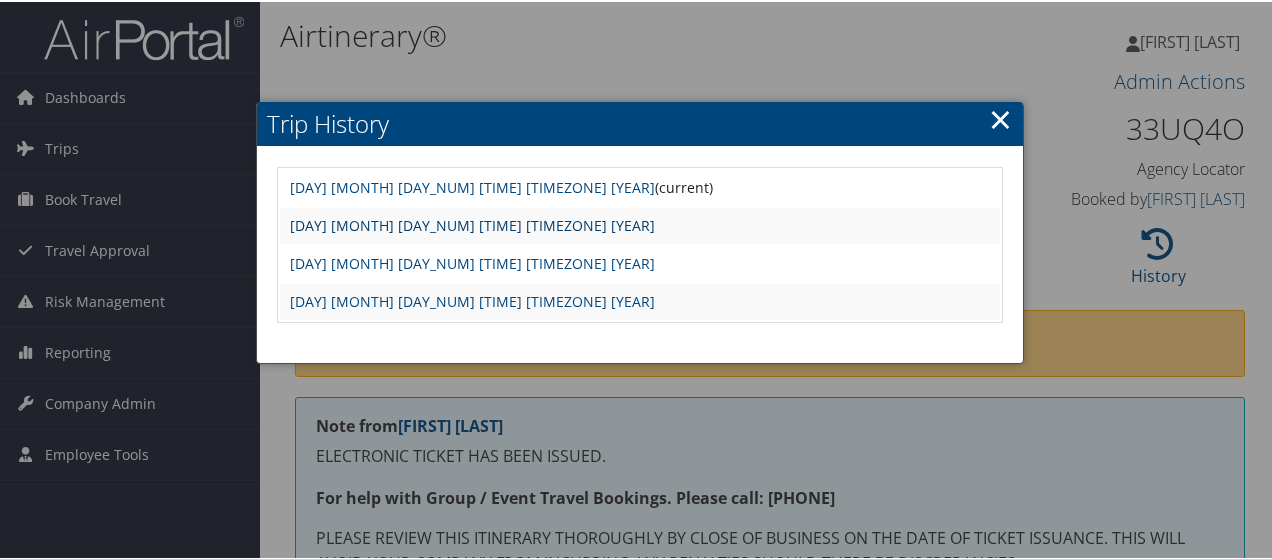 click on "Mon Sep 16 14:32:22 MDT 2024" at bounding box center [472, 223] 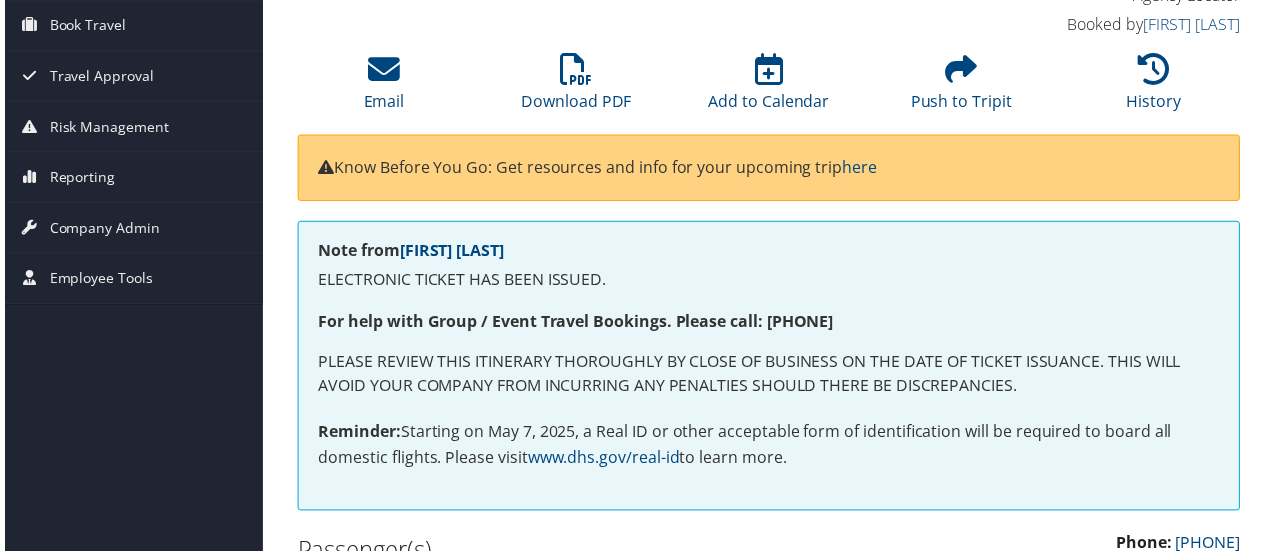 scroll, scrollTop: 0, scrollLeft: 0, axis: both 